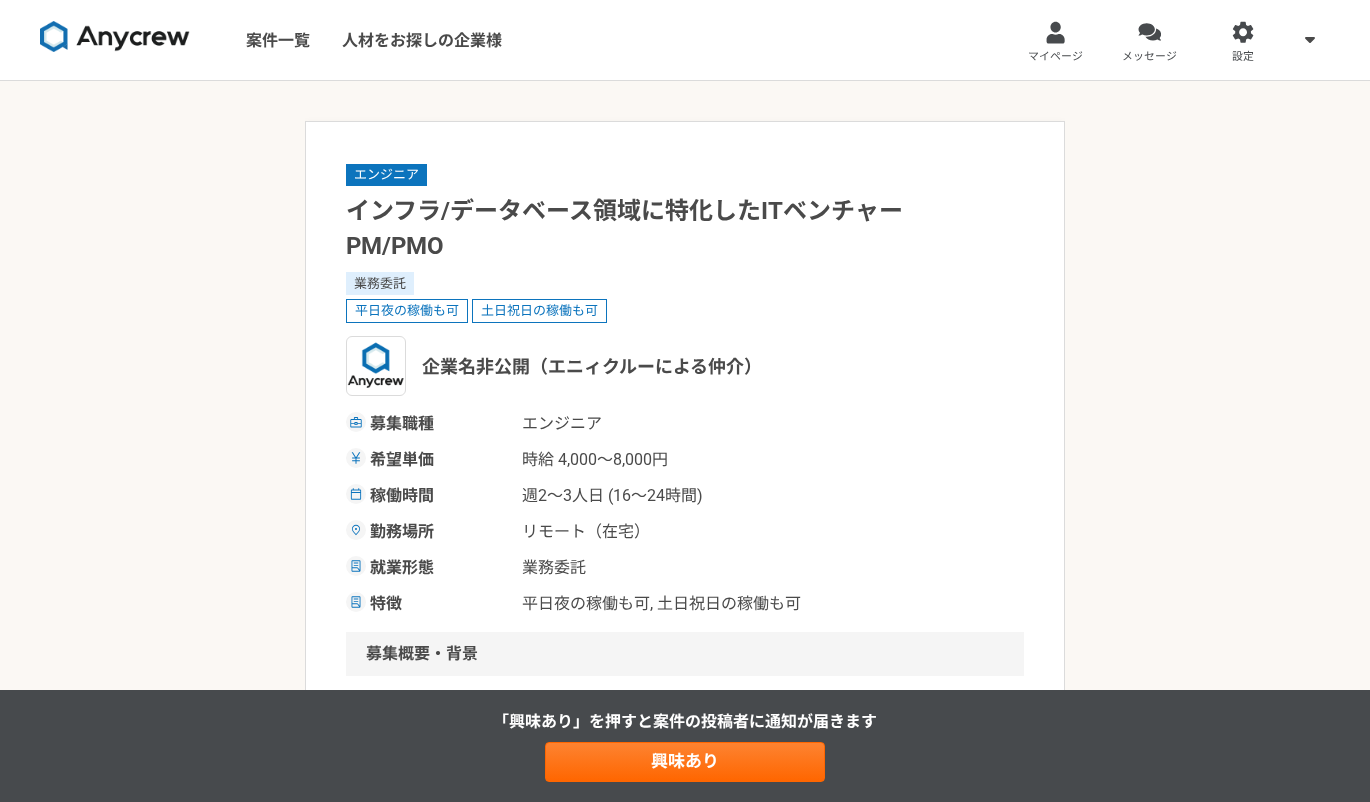 scroll, scrollTop: 0, scrollLeft: 0, axis: both 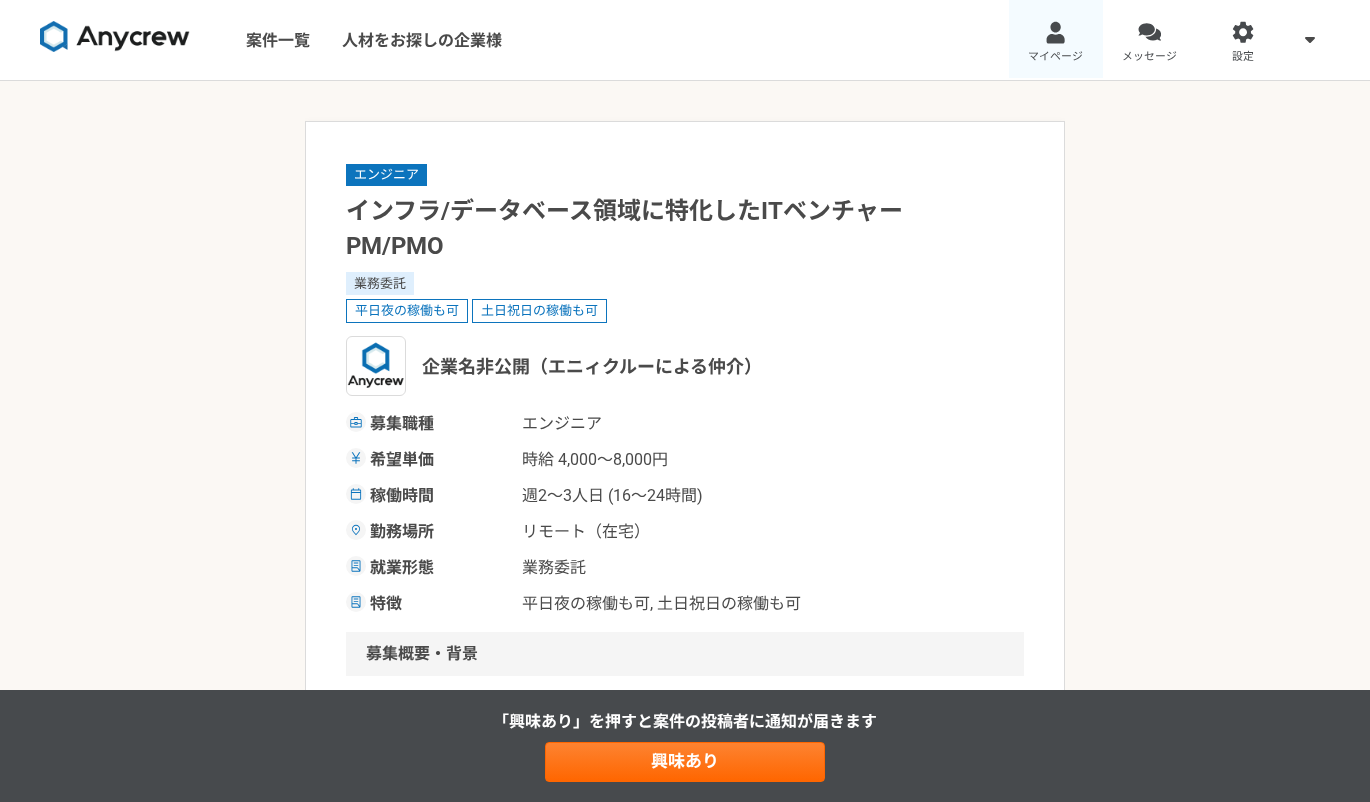 click on "マイページ" at bounding box center [1056, 40] 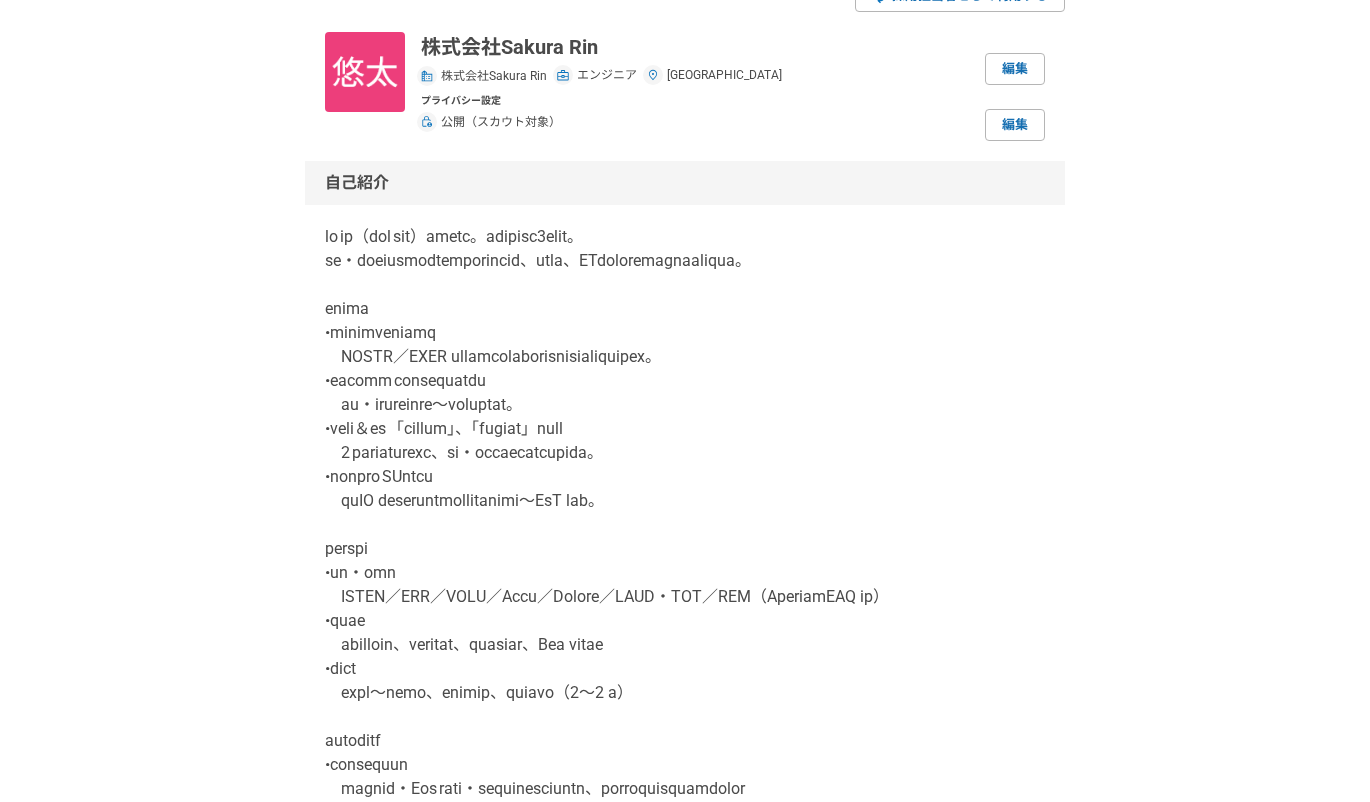 scroll, scrollTop: 0, scrollLeft: 0, axis: both 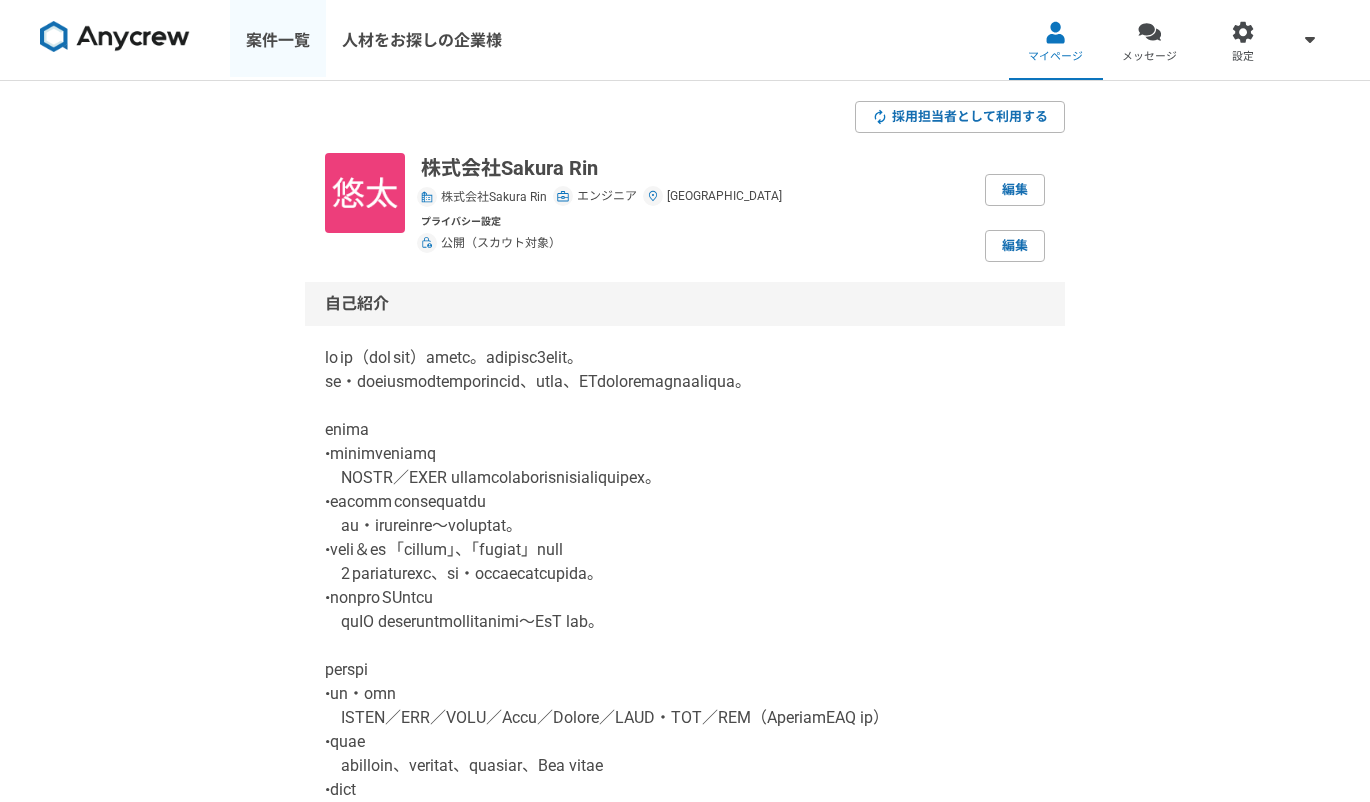 click on "案件一覧" at bounding box center [278, 40] 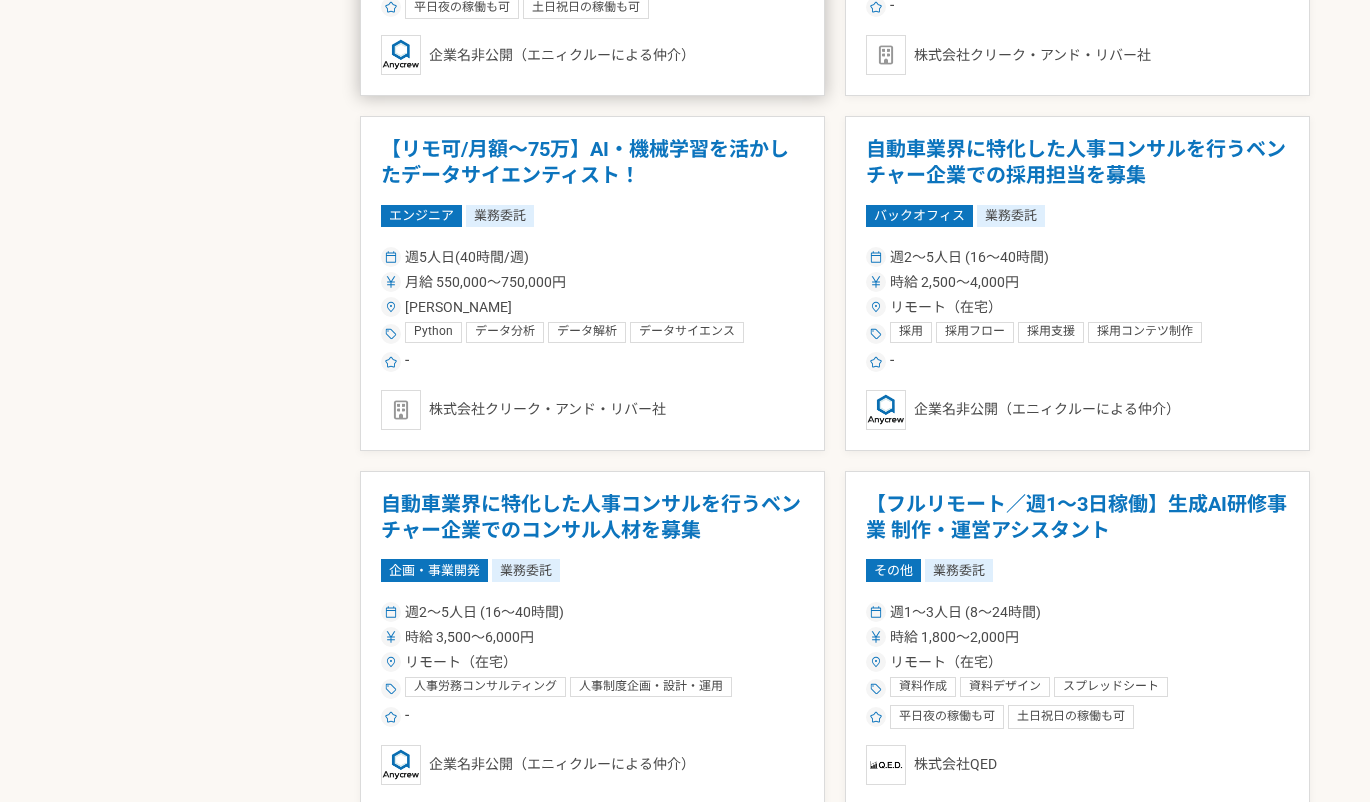 scroll, scrollTop: 2400, scrollLeft: 0, axis: vertical 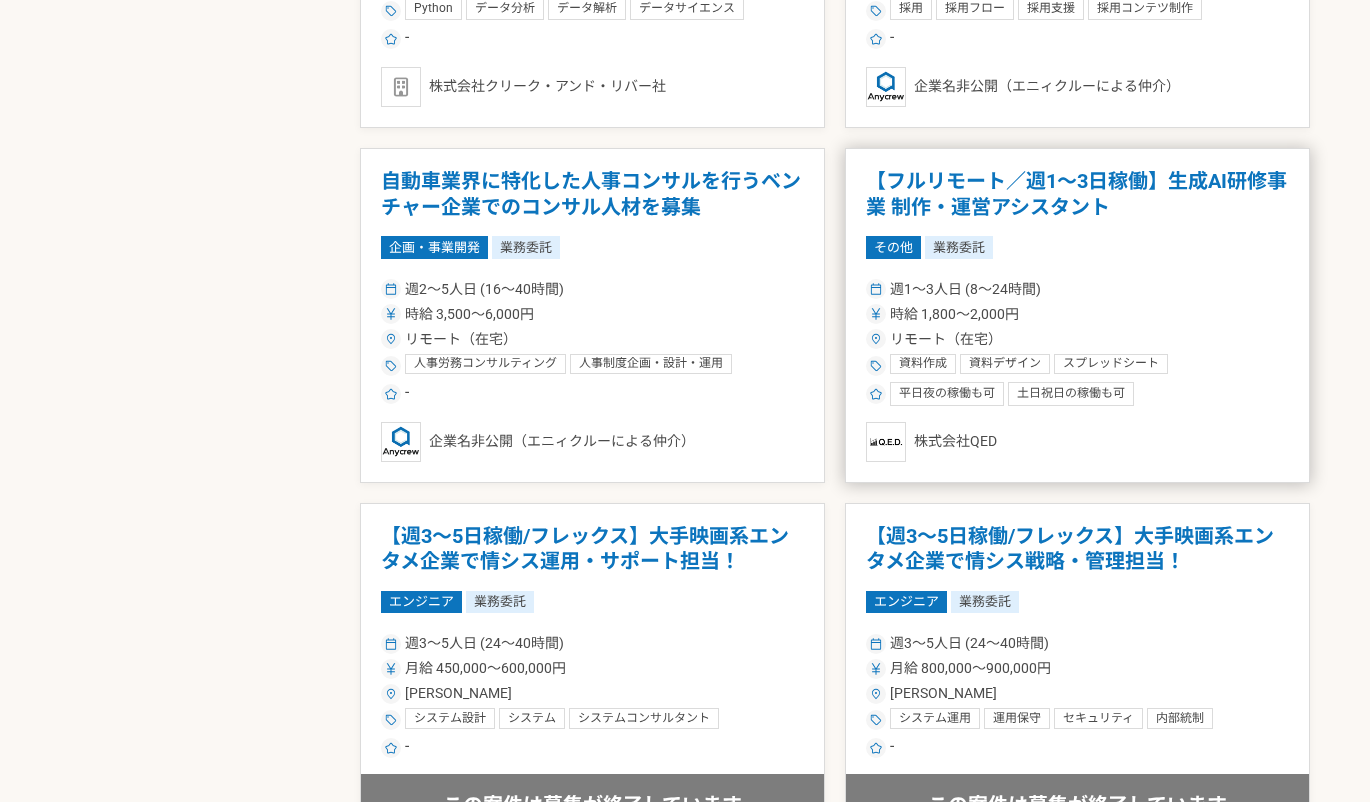 click on "【フルリモート／週1～3日稼働】生成AI研修事業 制作・運営アシスタント" at bounding box center (1077, 194) 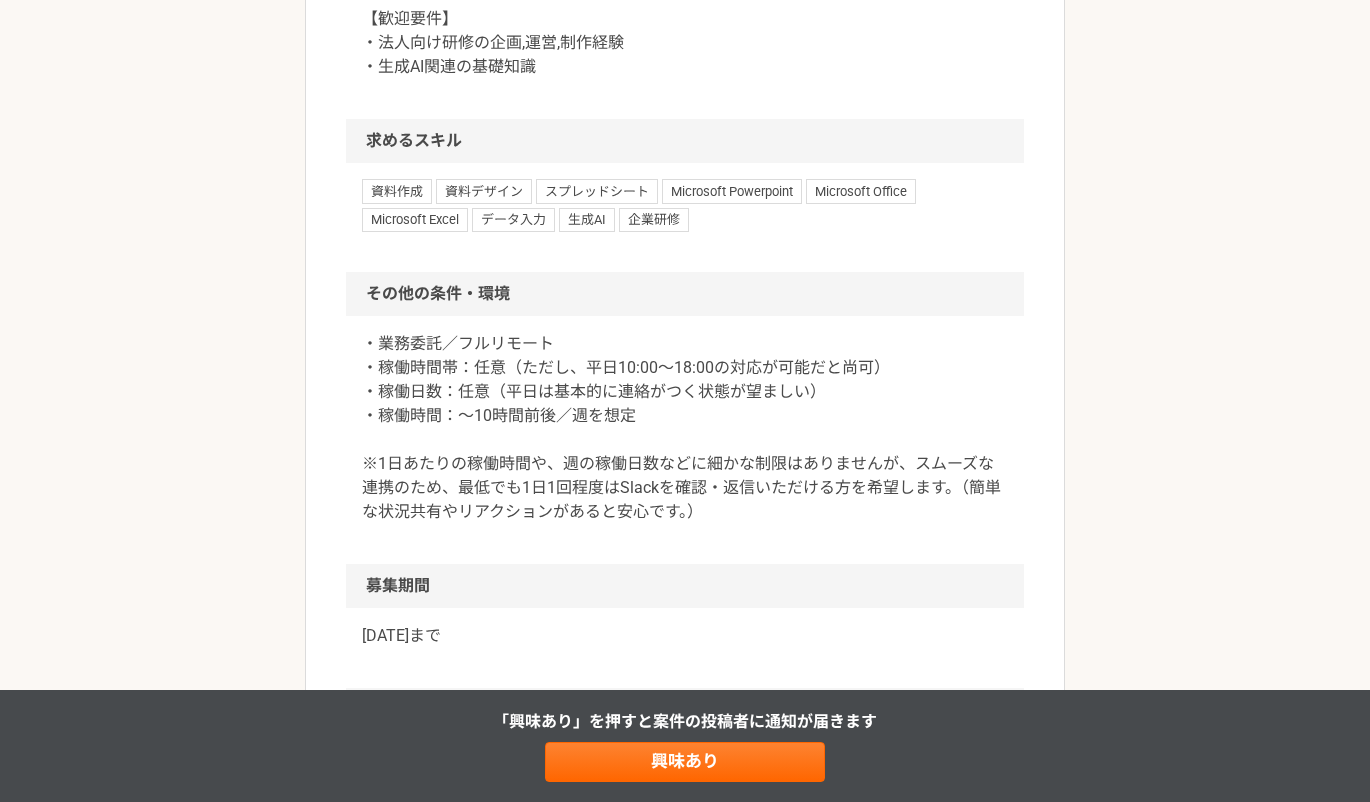 scroll, scrollTop: 1500, scrollLeft: 0, axis: vertical 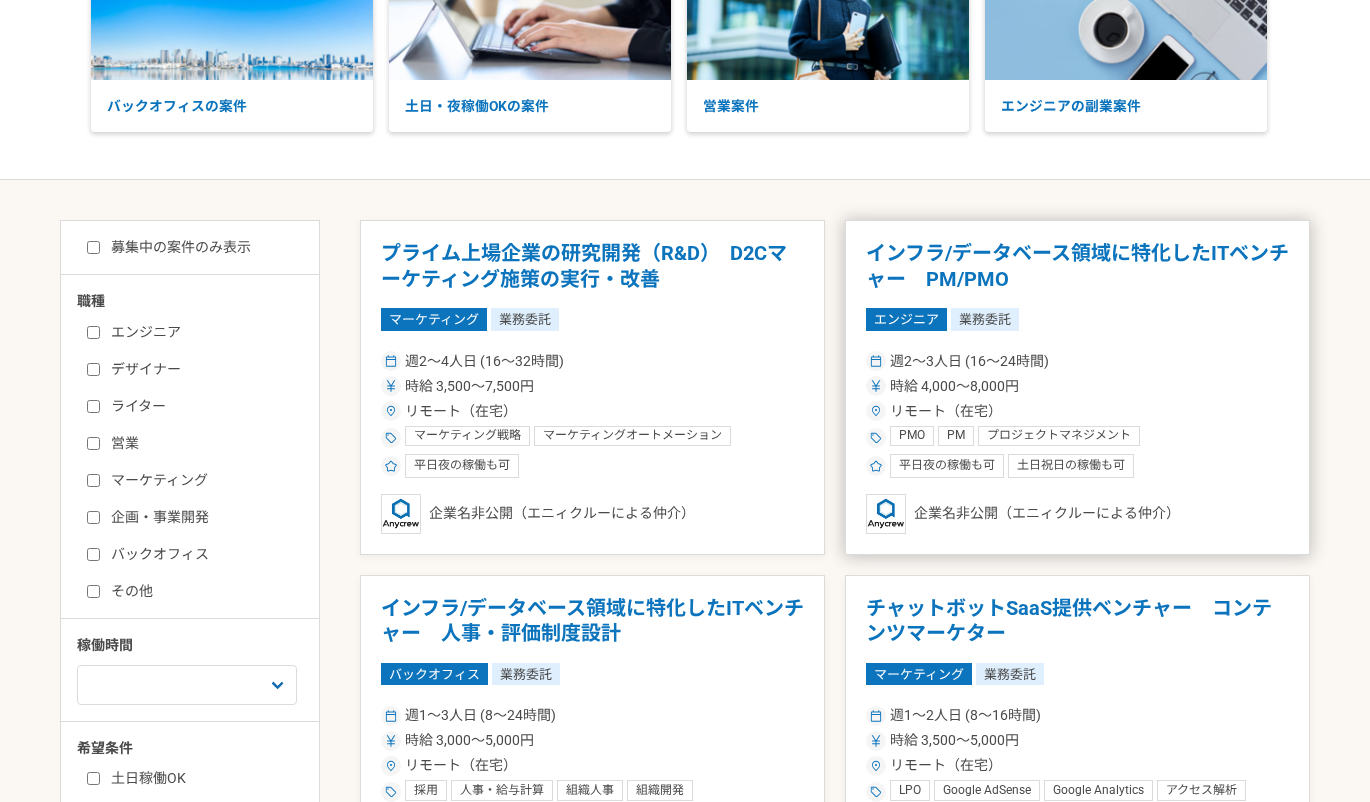 click on "インフラ/データベース領域に特化したITベンチャー　PM/PMO" at bounding box center [1077, 266] 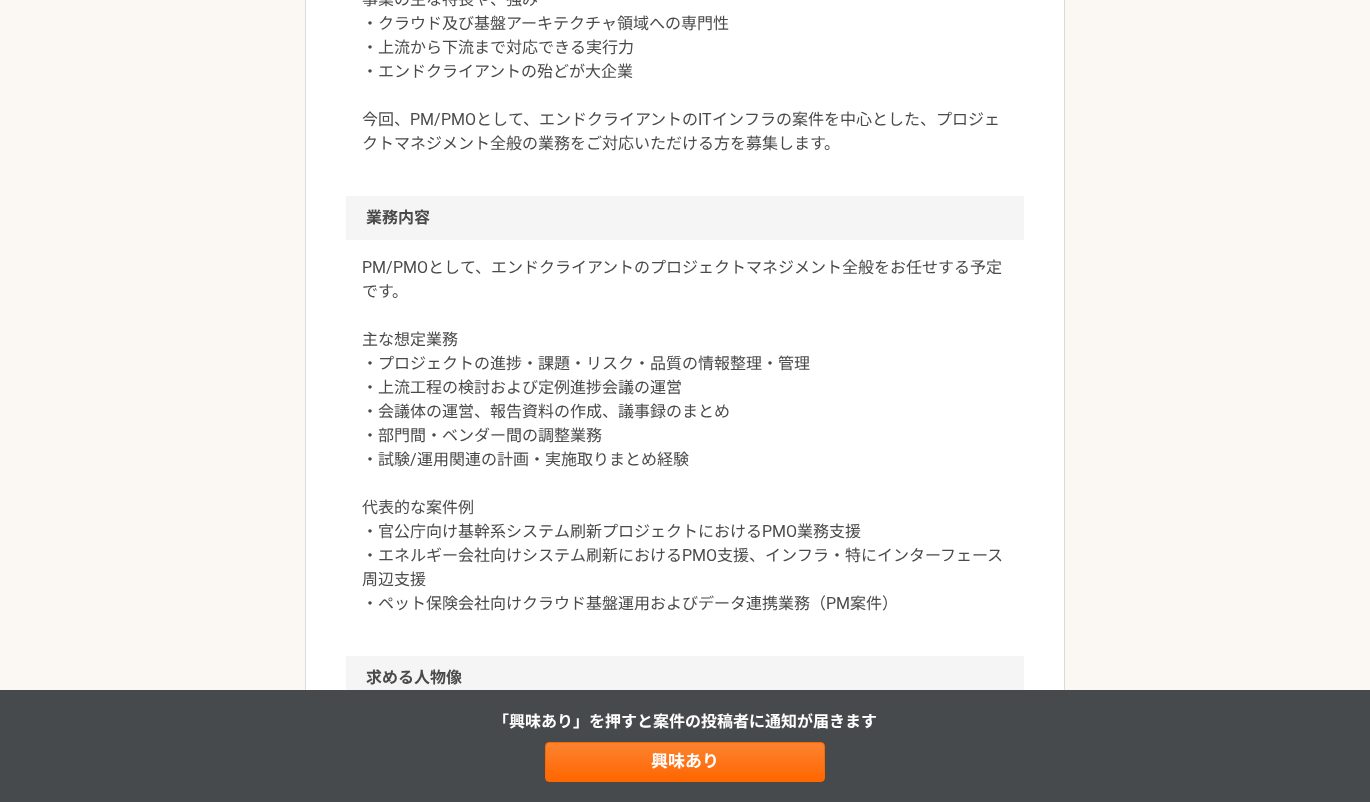 scroll, scrollTop: 1200, scrollLeft: 0, axis: vertical 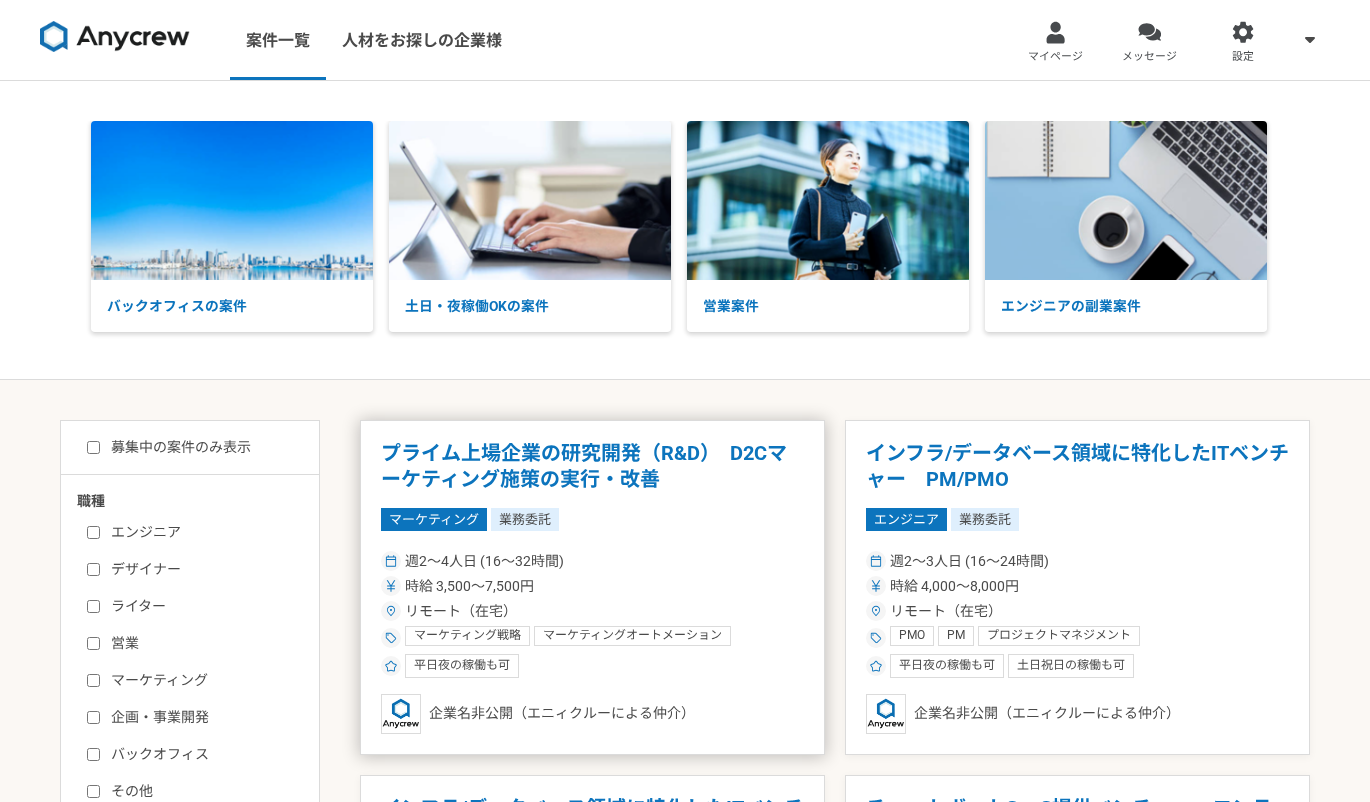 click on "プライム上場企業の研究開発（R&D）　D2Cマーケティング施策の実行・改善" at bounding box center [592, 466] 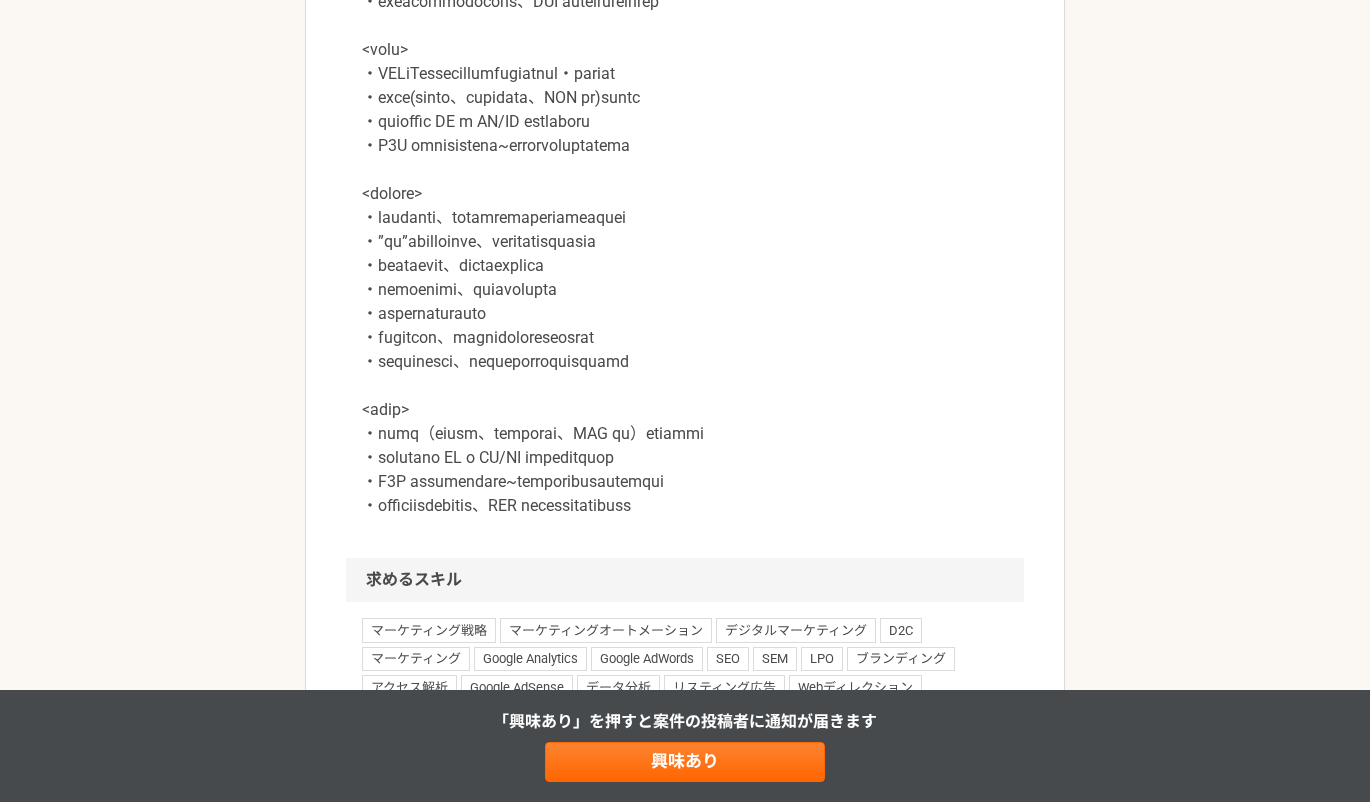 scroll, scrollTop: 1700, scrollLeft: 0, axis: vertical 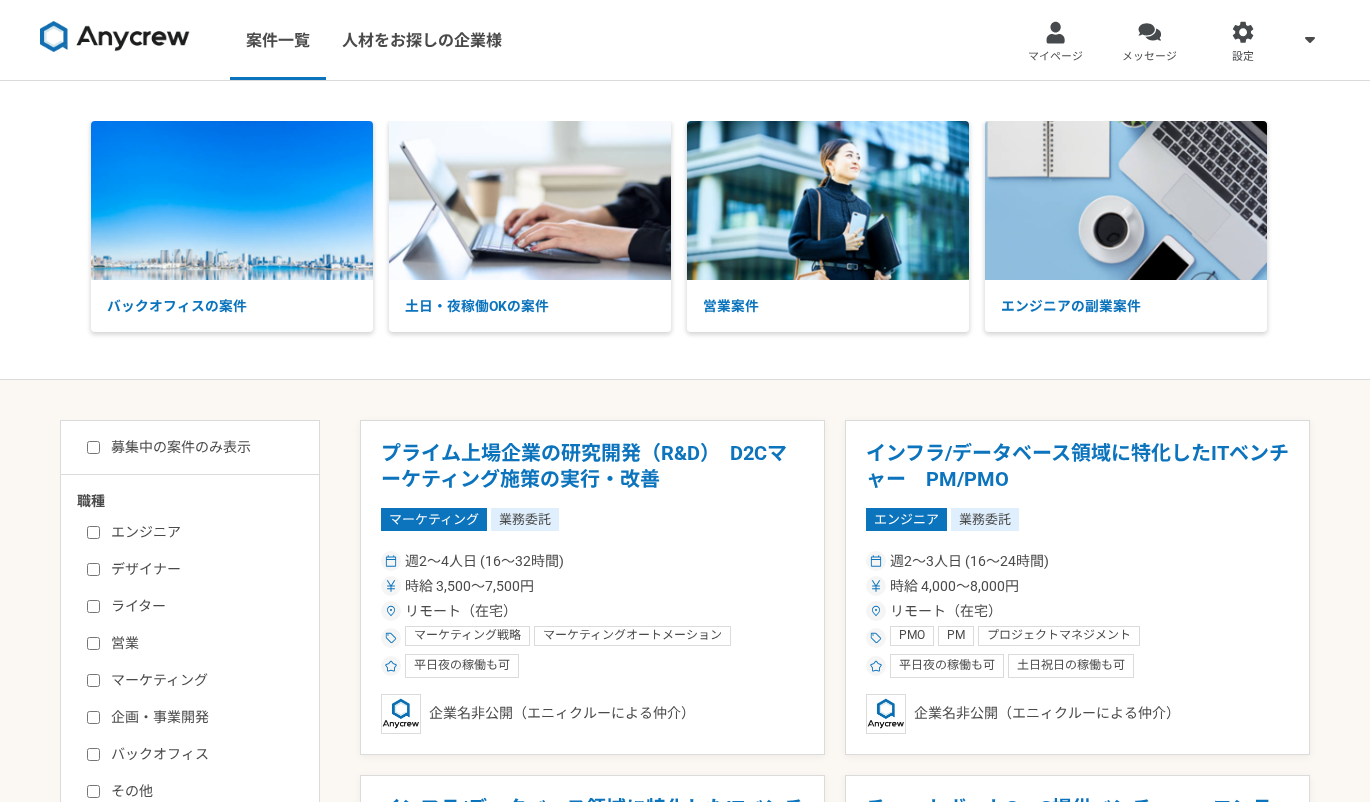 click on "エンジニア" at bounding box center (93, 532) 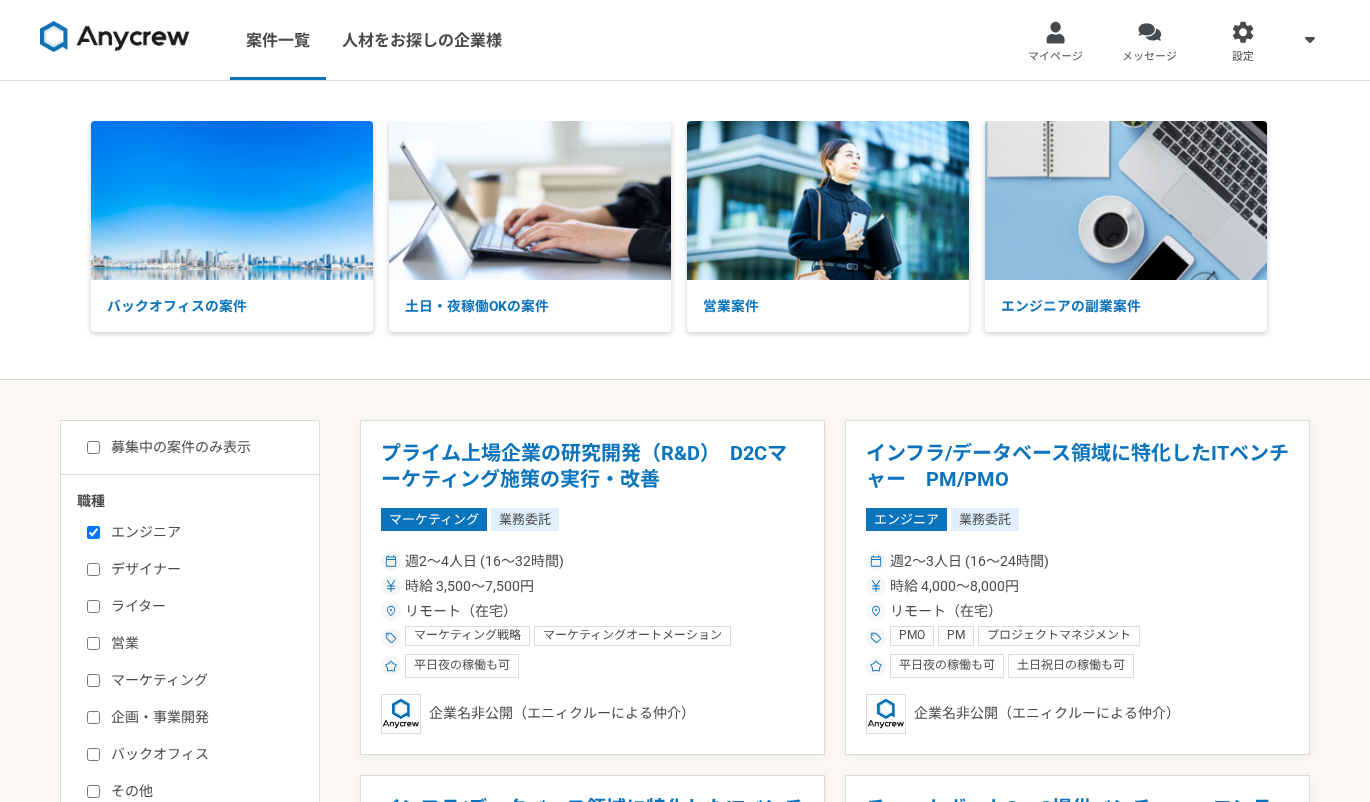 checkbox on "true" 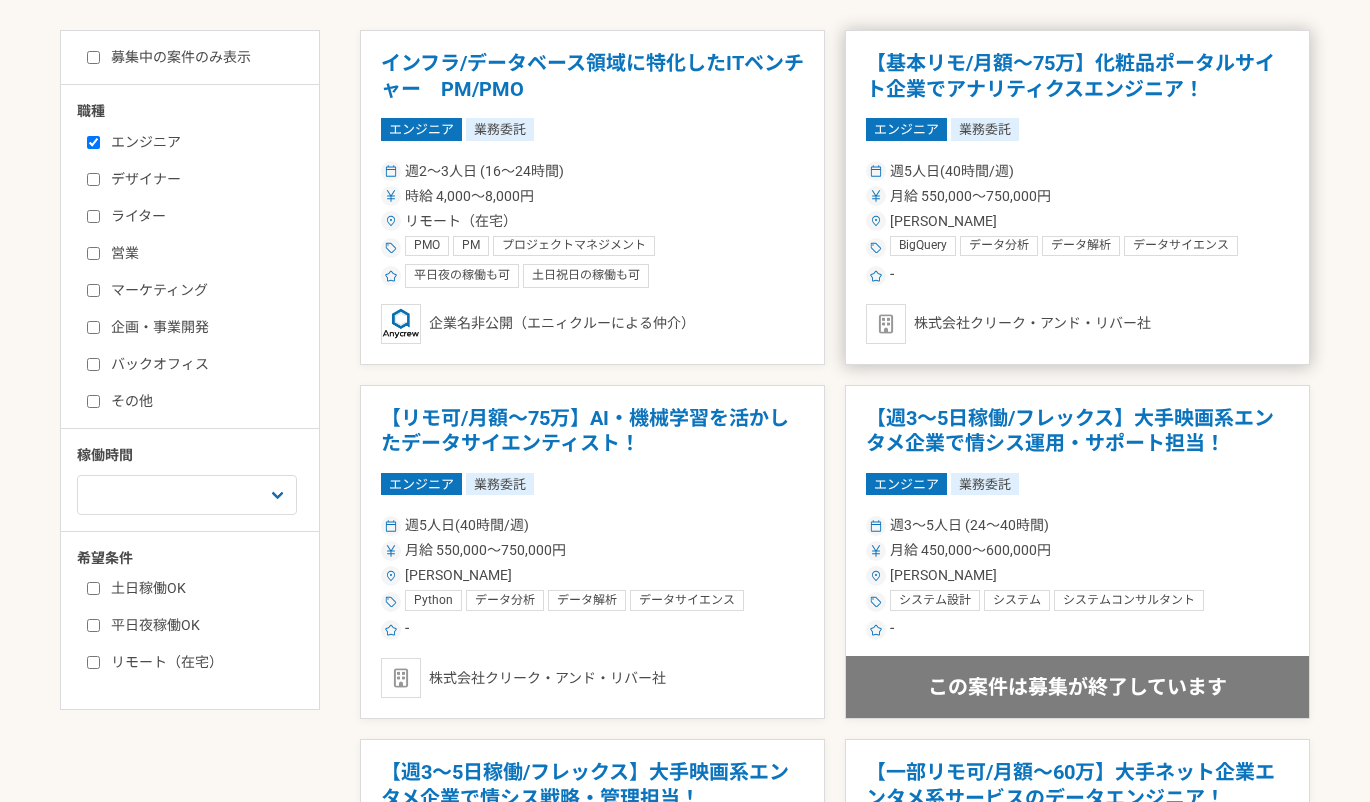 scroll, scrollTop: 400, scrollLeft: 0, axis: vertical 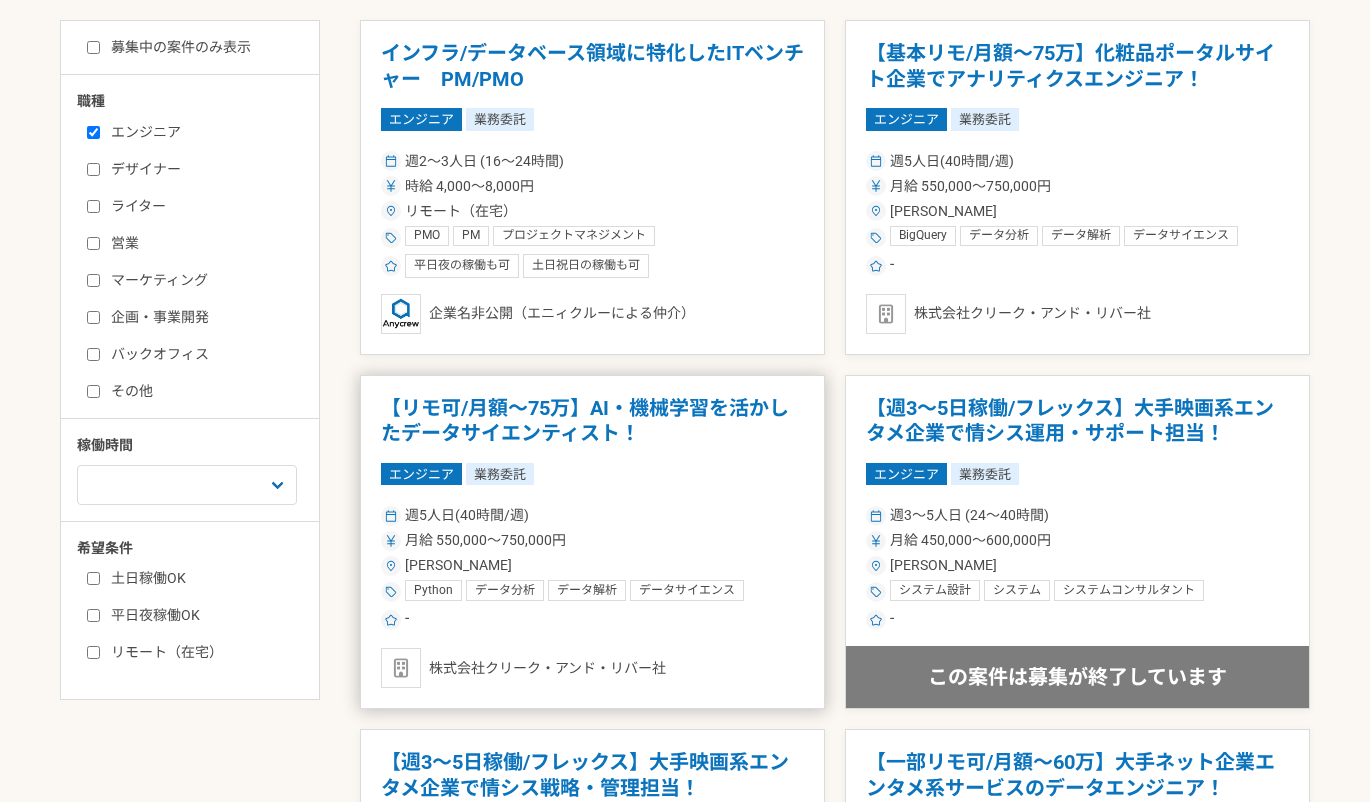click on "【リモ可/月額～75万】AI・機械学習を活かしたデータサイエンティスト！" at bounding box center (592, 421) 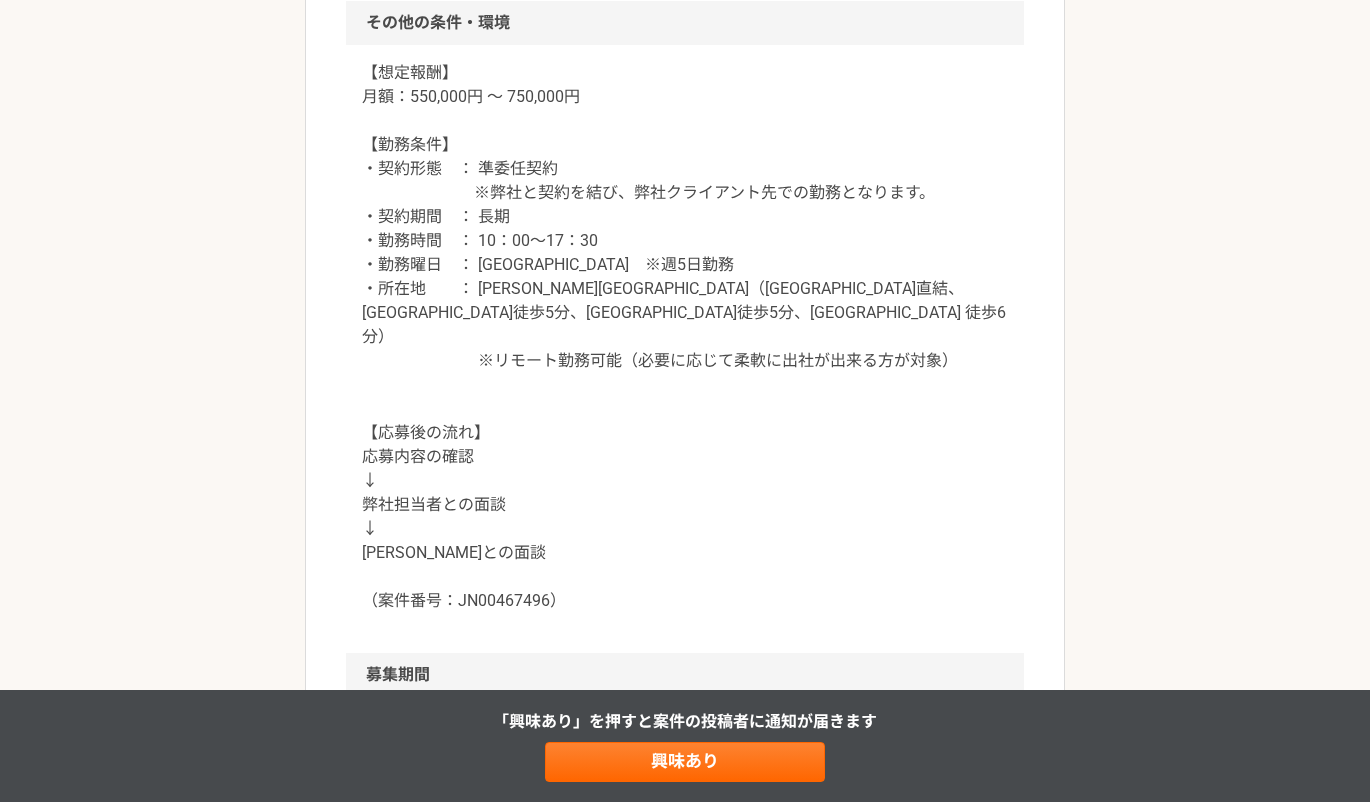 scroll, scrollTop: 1900, scrollLeft: 0, axis: vertical 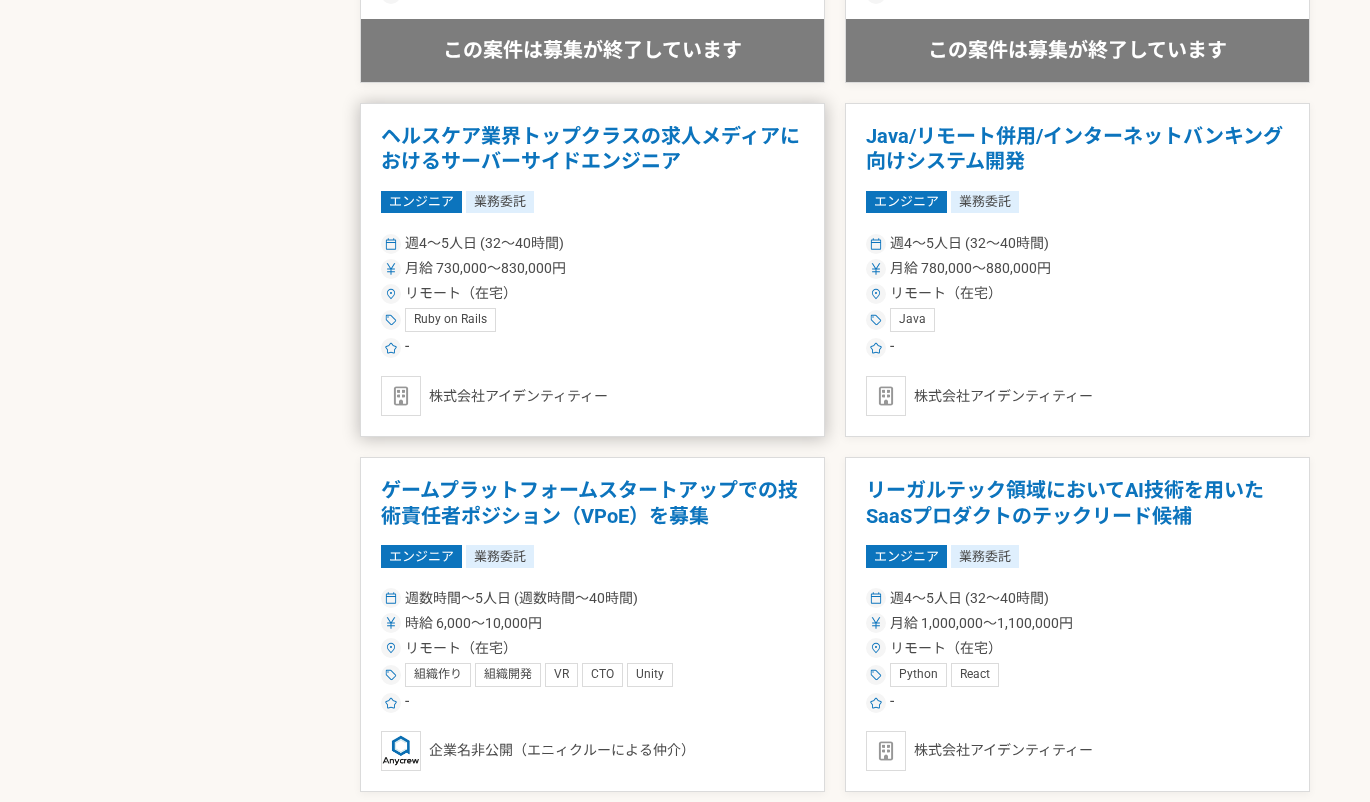 click on "ヘルスケア業界トップクラスの求人メディアにおけるサーバーサイドエンジニア" at bounding box center [592, 149] 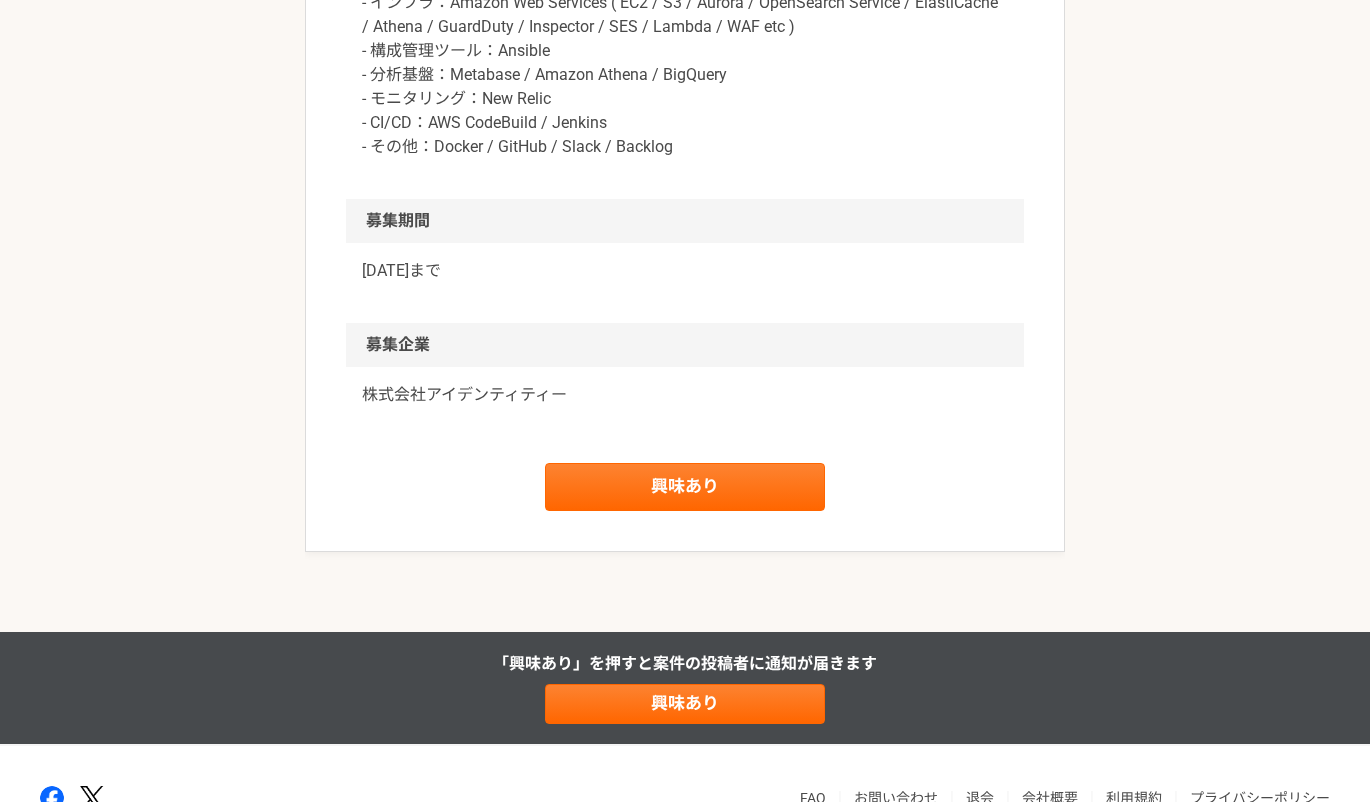 scroll, scrollTop: 1799, scrollLeft: 0, axis: vertical 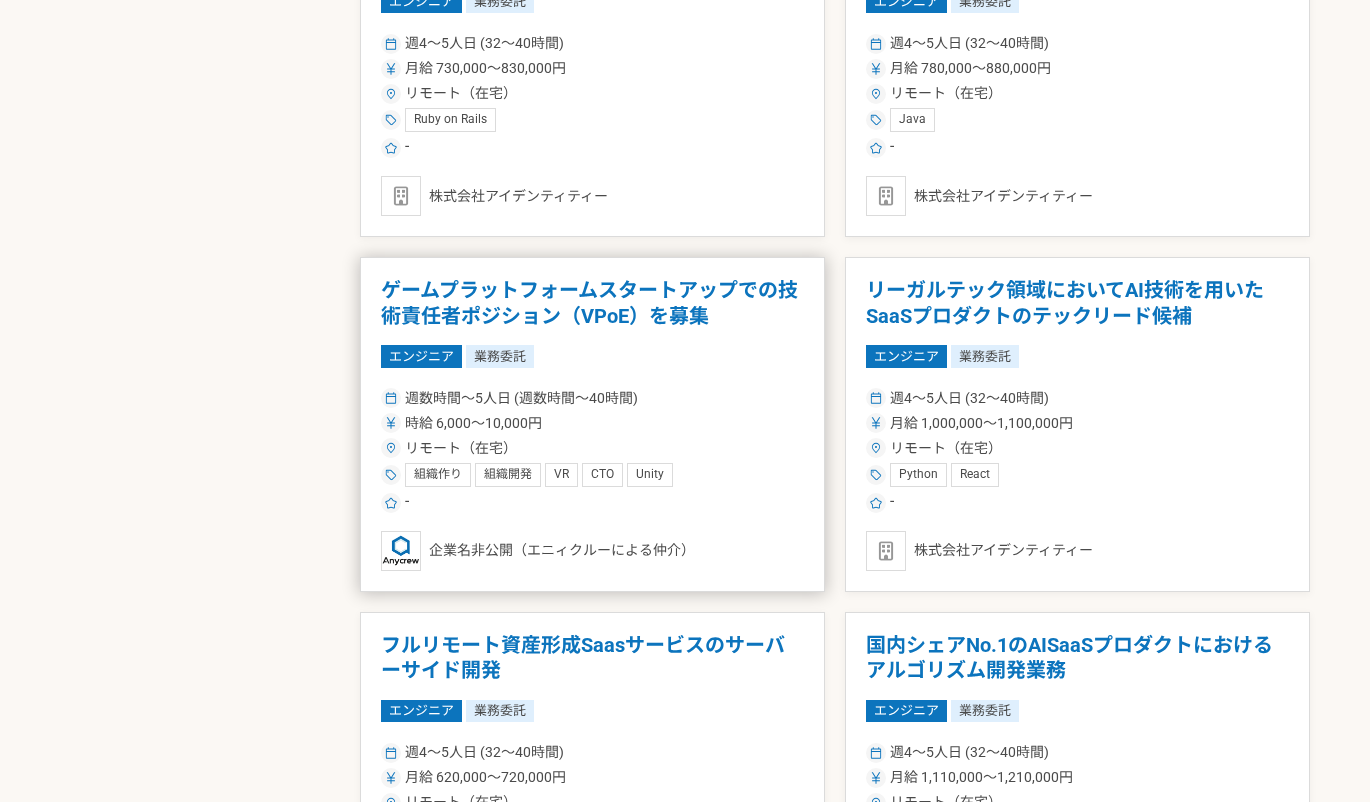 click on "ゲームプラットフォームスタートアップでの技術責任者ポジション（VPoE）を募集" at bounding box center [592, 303] 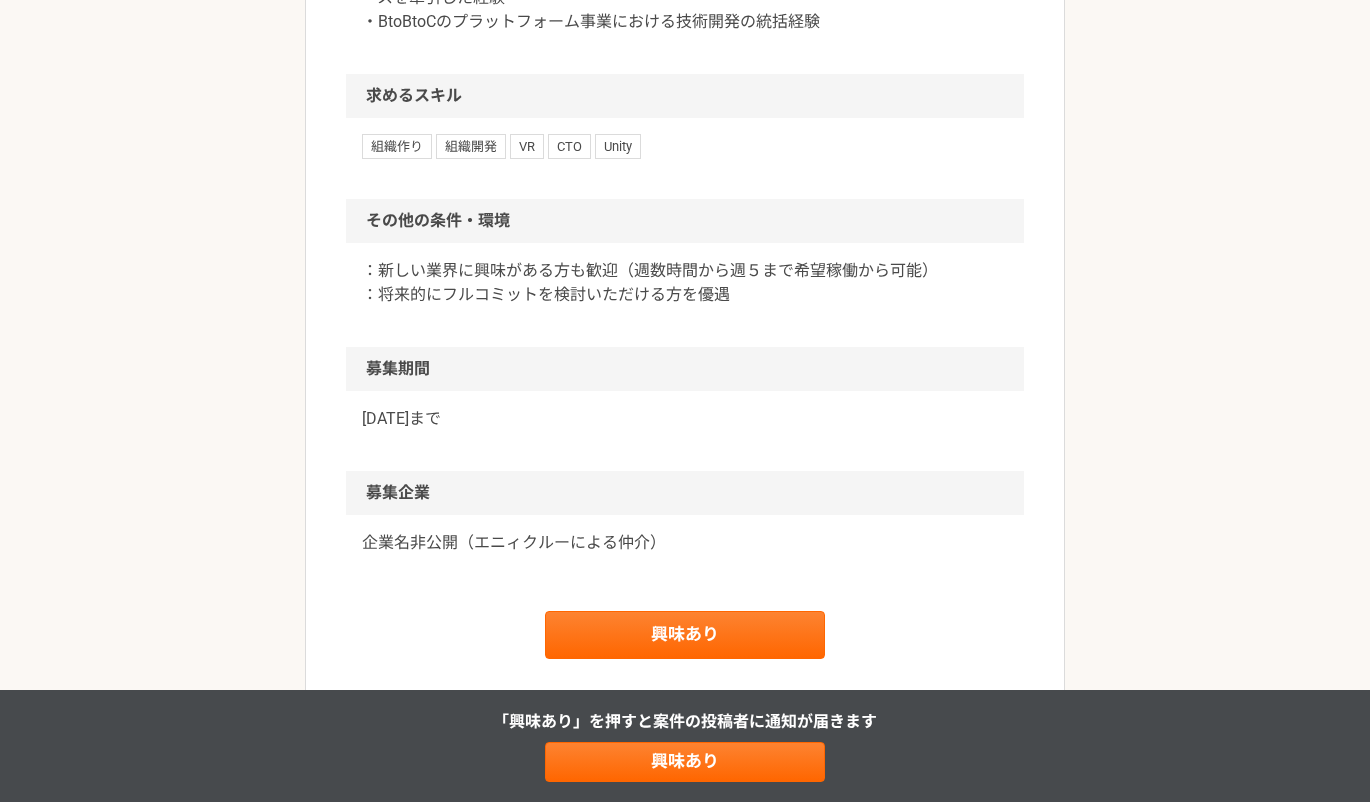 scroll, scrollTop: 1900, scrollLeft: 0, axis: vertical 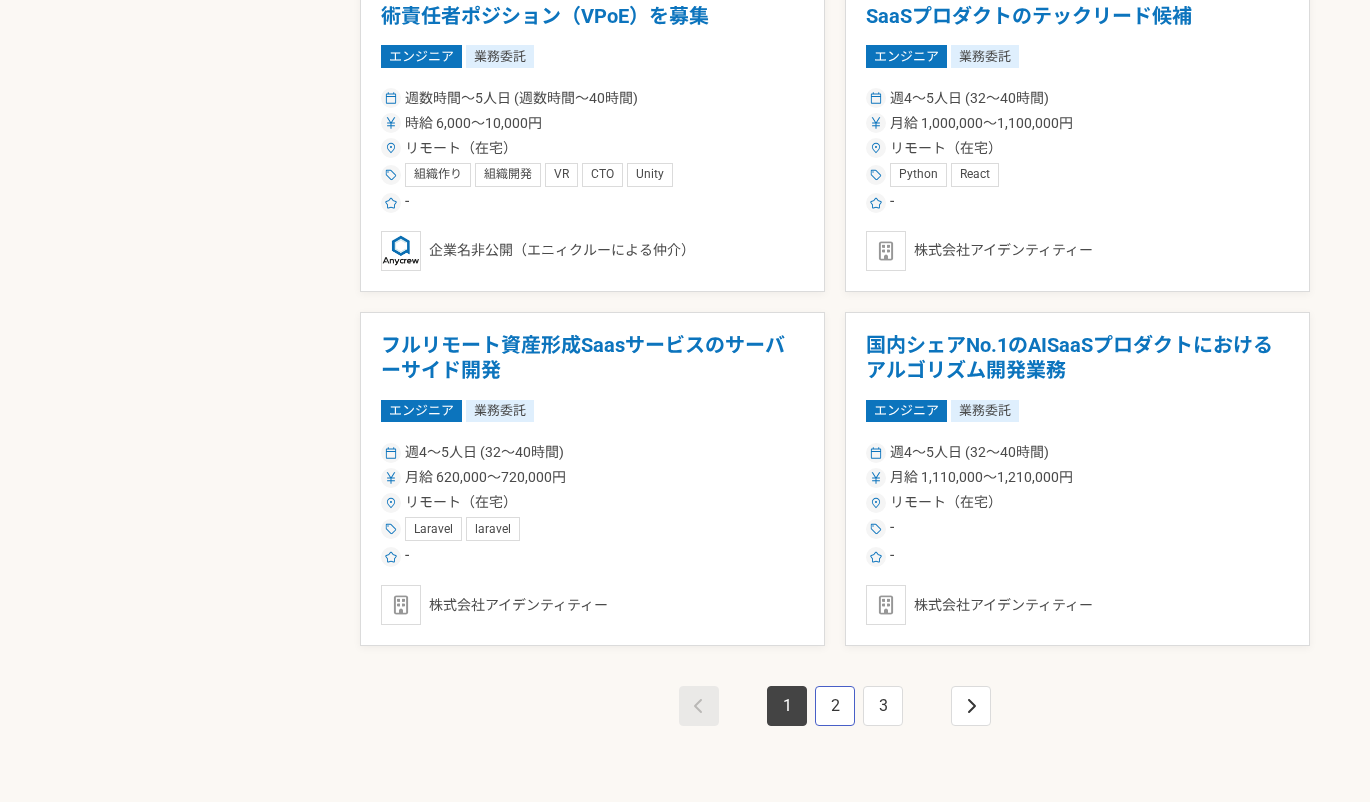 click on "2" at bounding box center [835, 706] 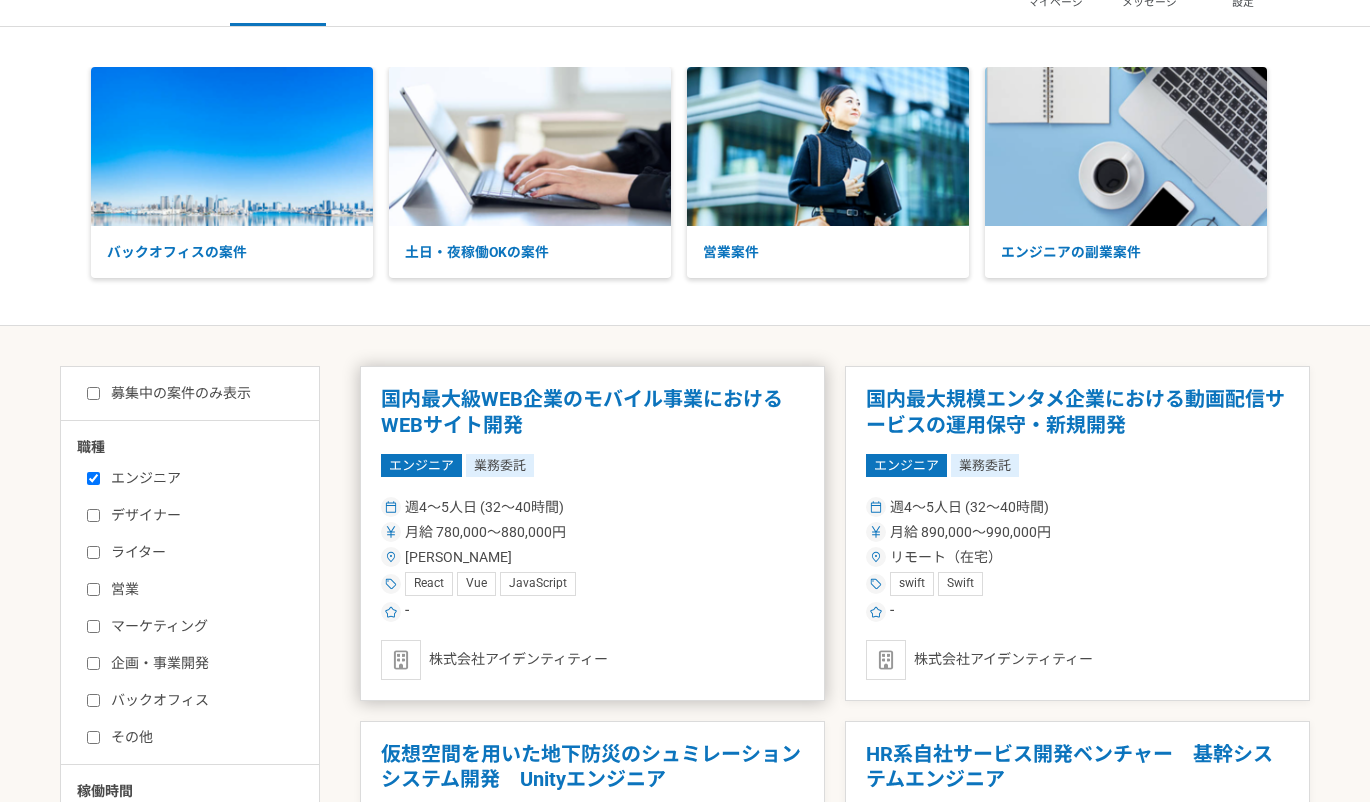 scroll, scrollTop: 100, scrollLeft: 0, axis: vertical 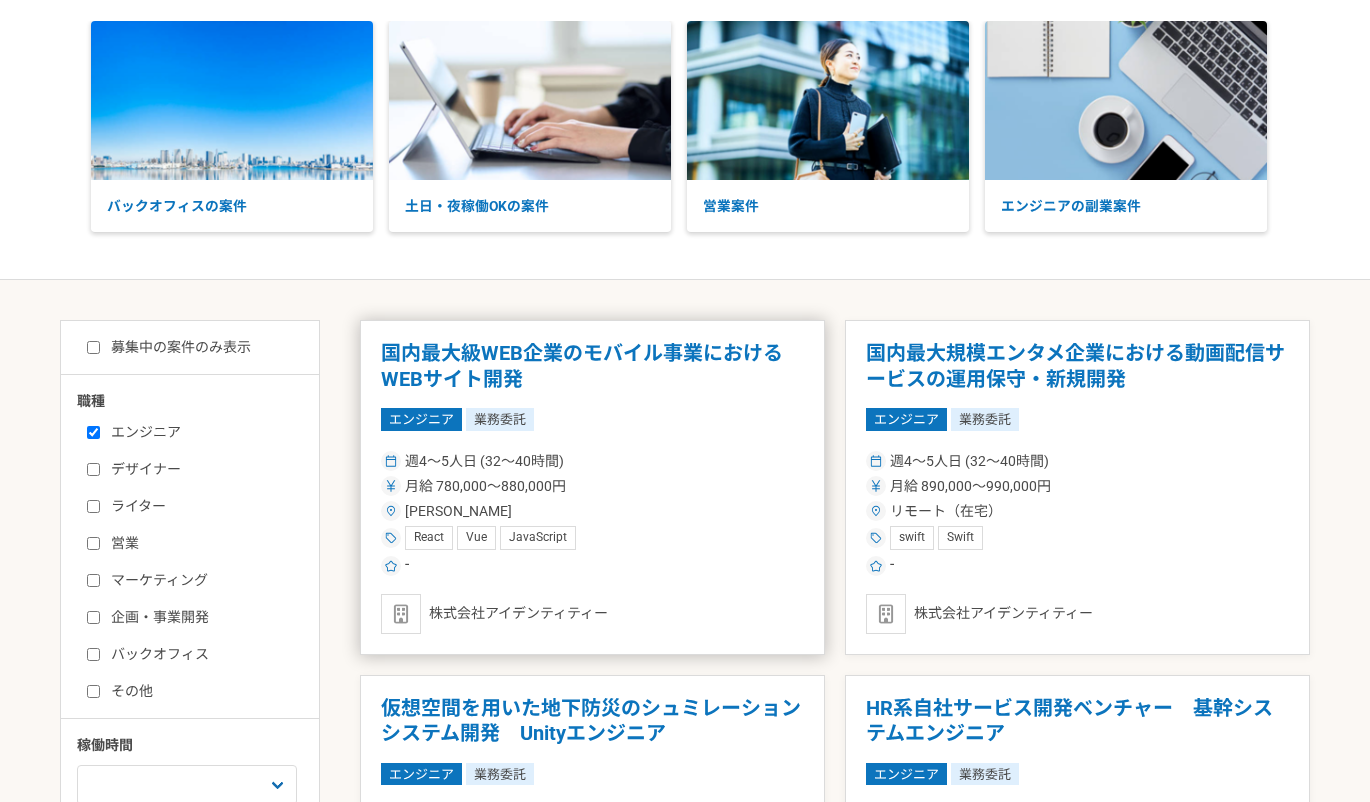 click on "国内最大級WEB企業のモバイル事業におけるWEBサイト開発" at bounding box center [592, 366] 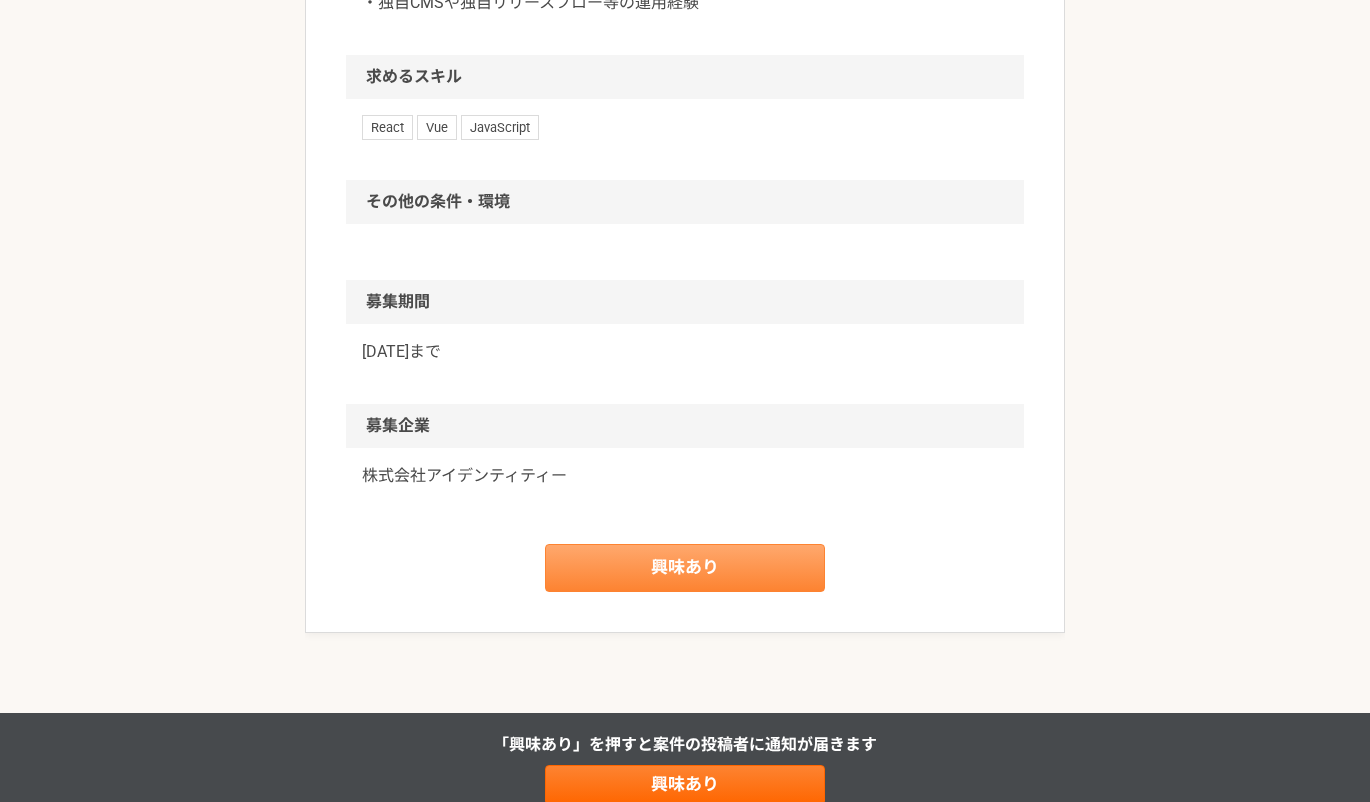 scroll, scrollTop: 1476, scrollLeft: 0, axis: vertical 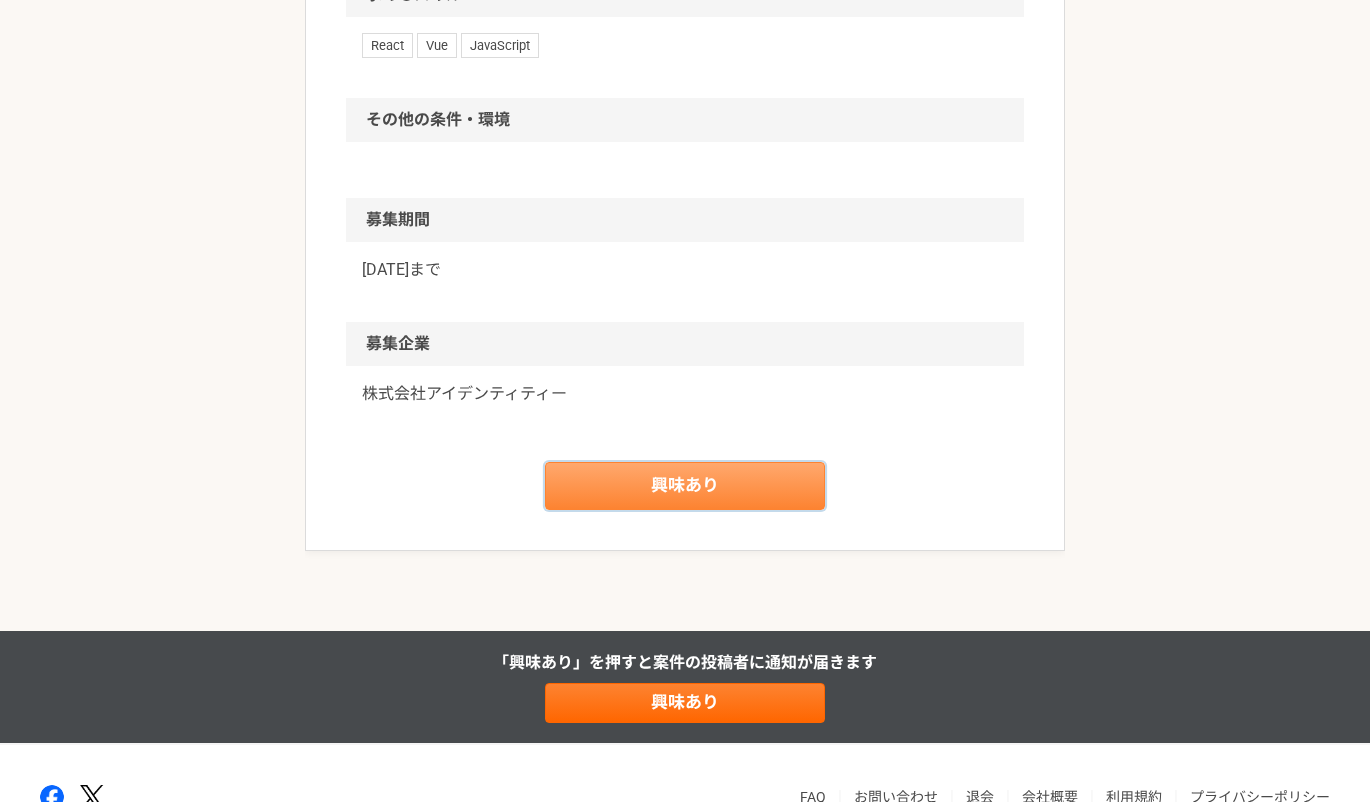 click on "興味あり" at bounding box center (685, 486) 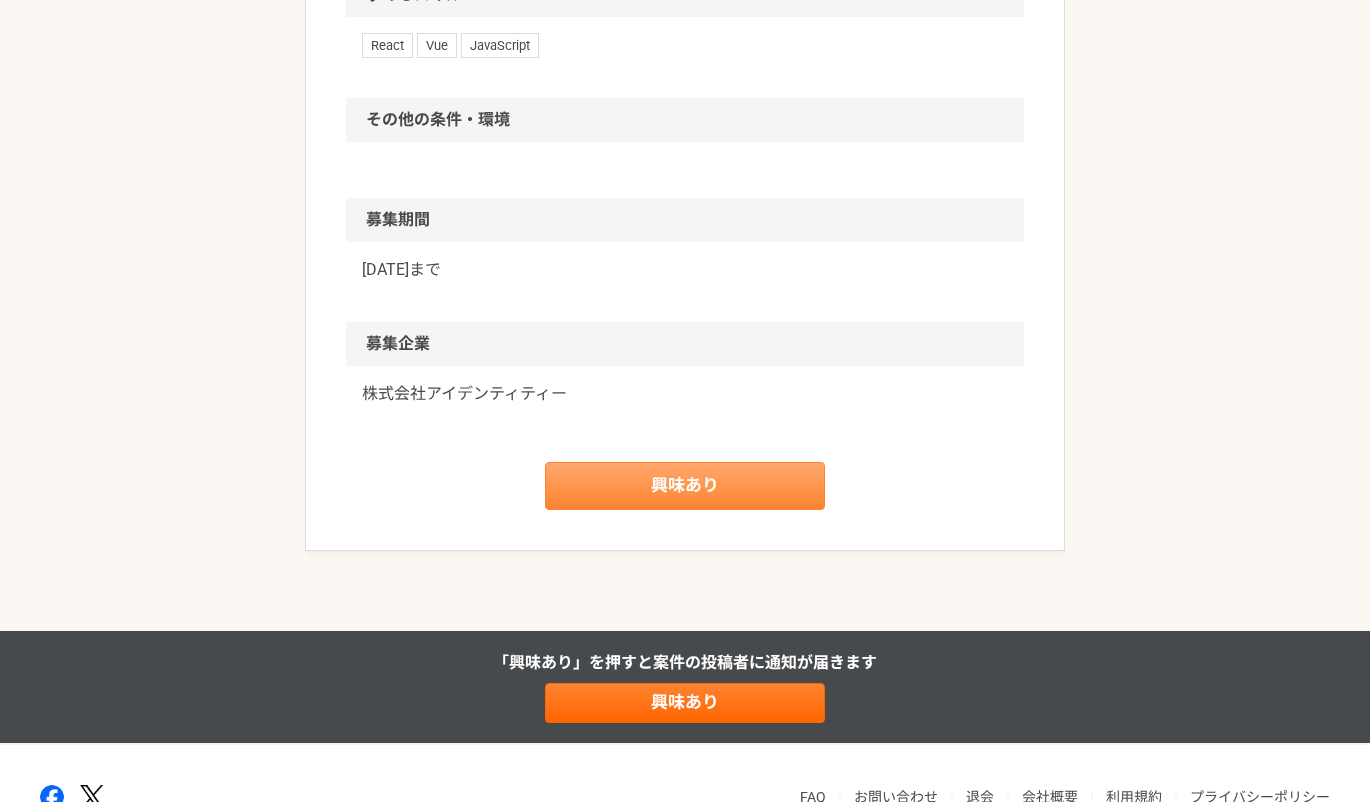 scroll, scrollTop: 0, scrollLeft: 0, axis: both 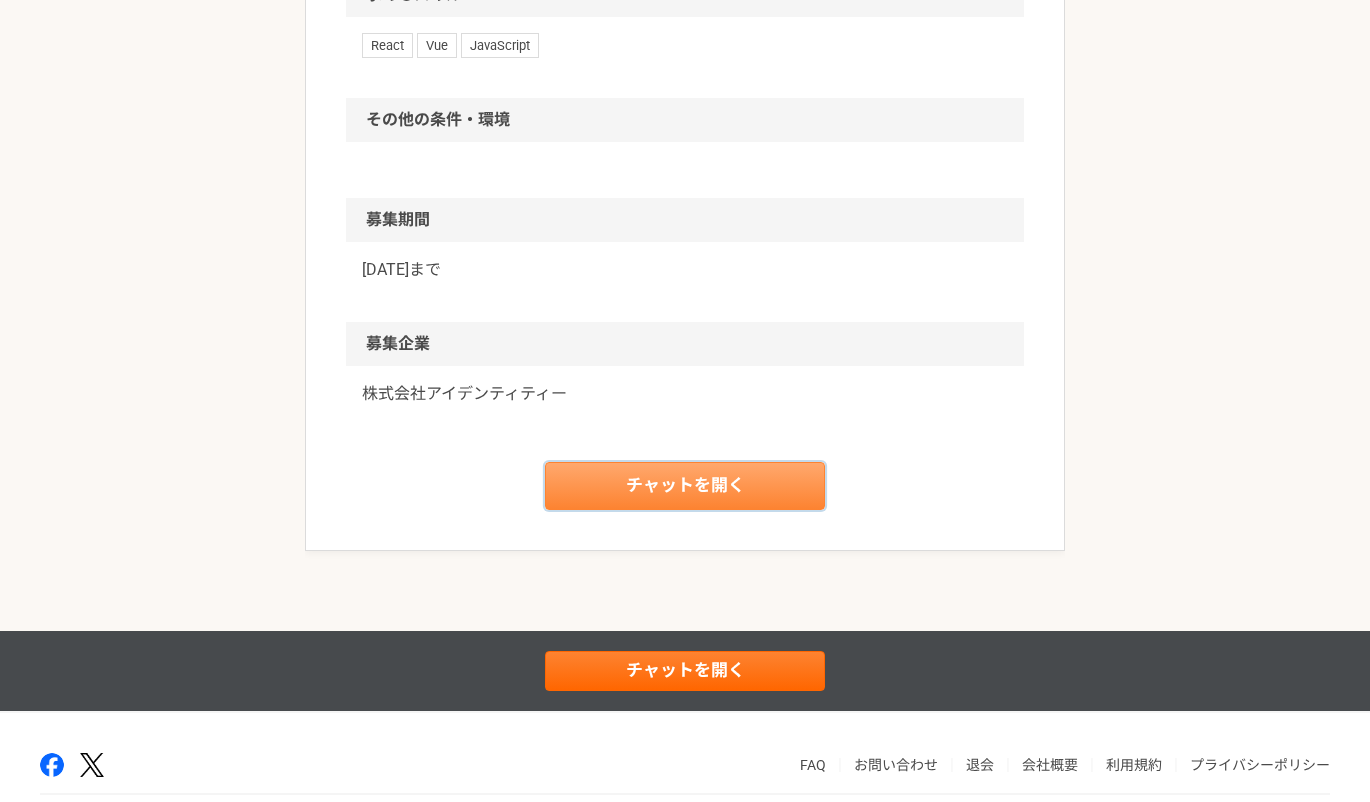 click on "チャットを開く" at bounding box center (685, 486) 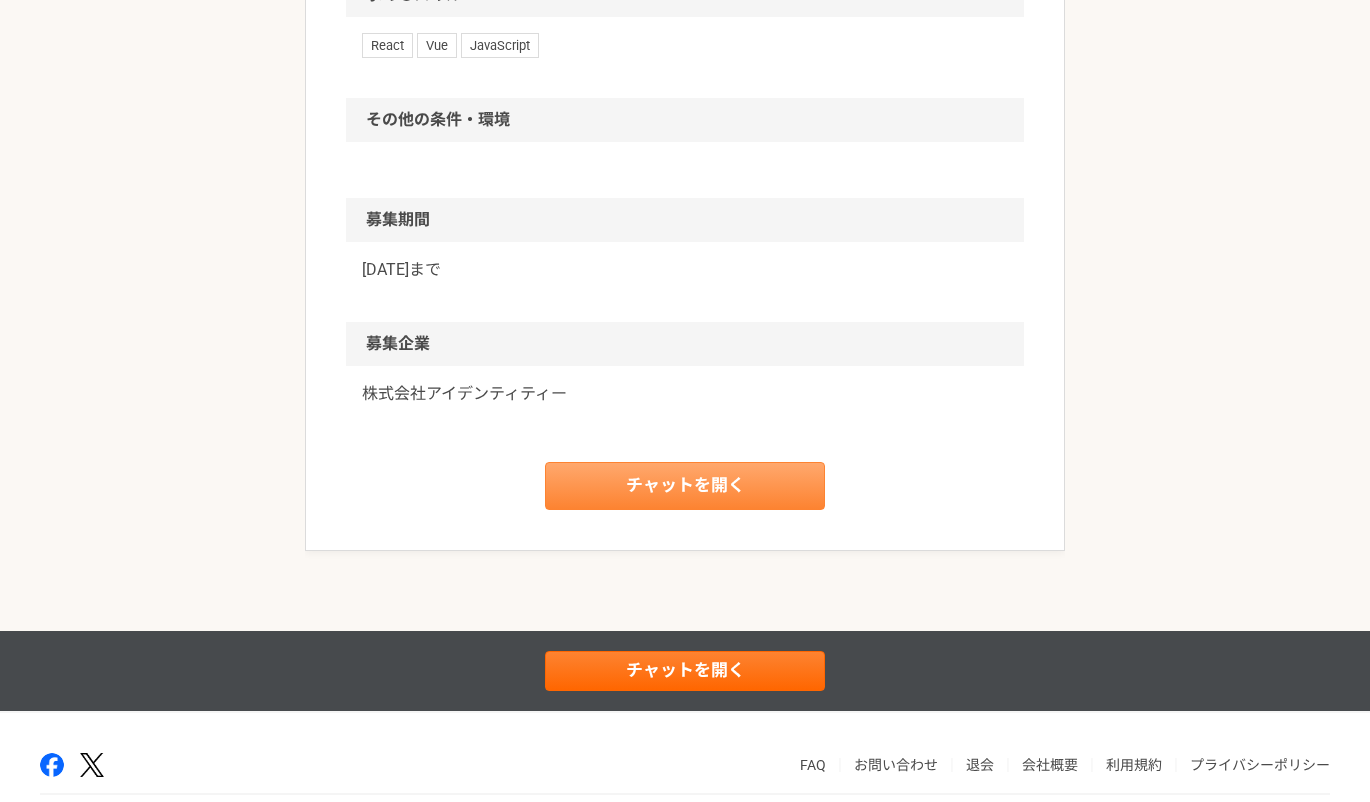 scroll, scrollTop: 0, scrollLeft: 0, axis: both 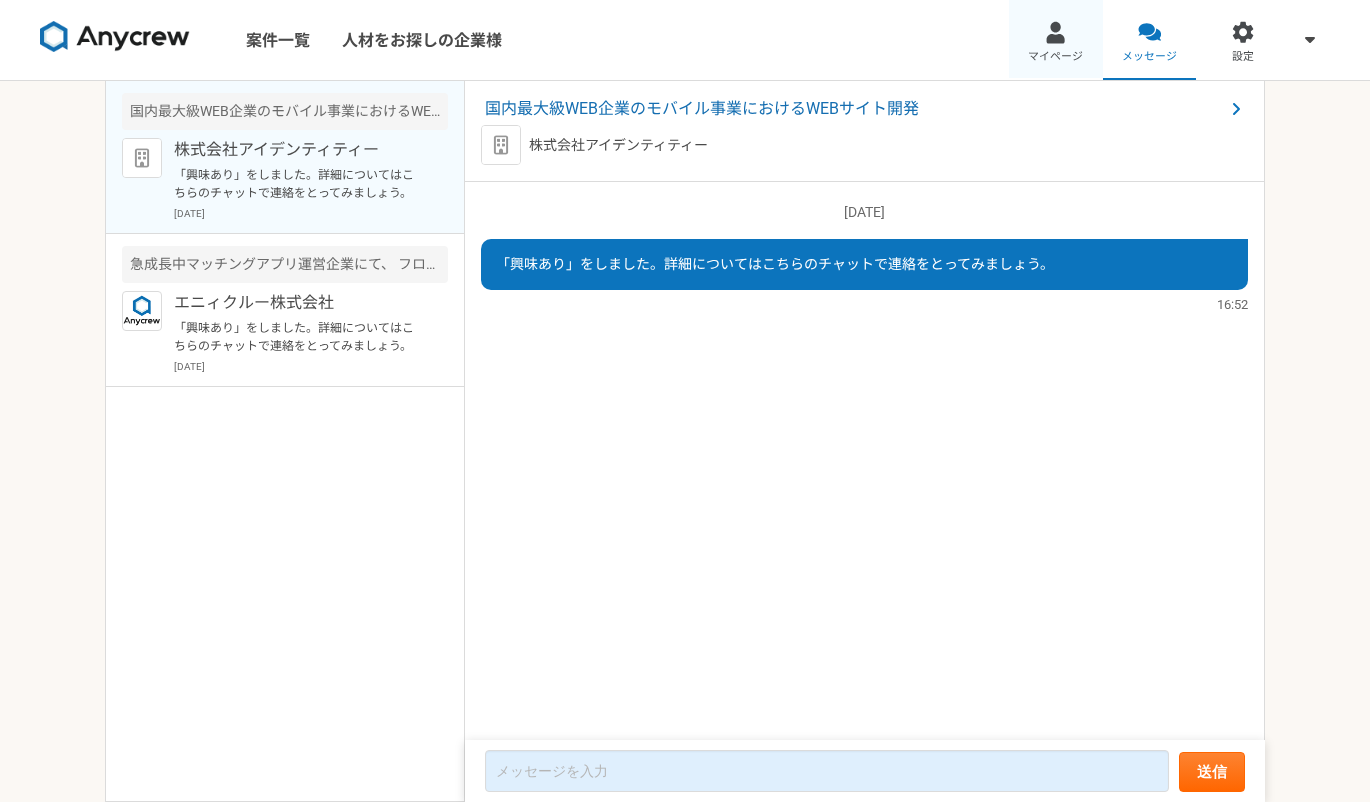 click at bounding box center (1055, 32) 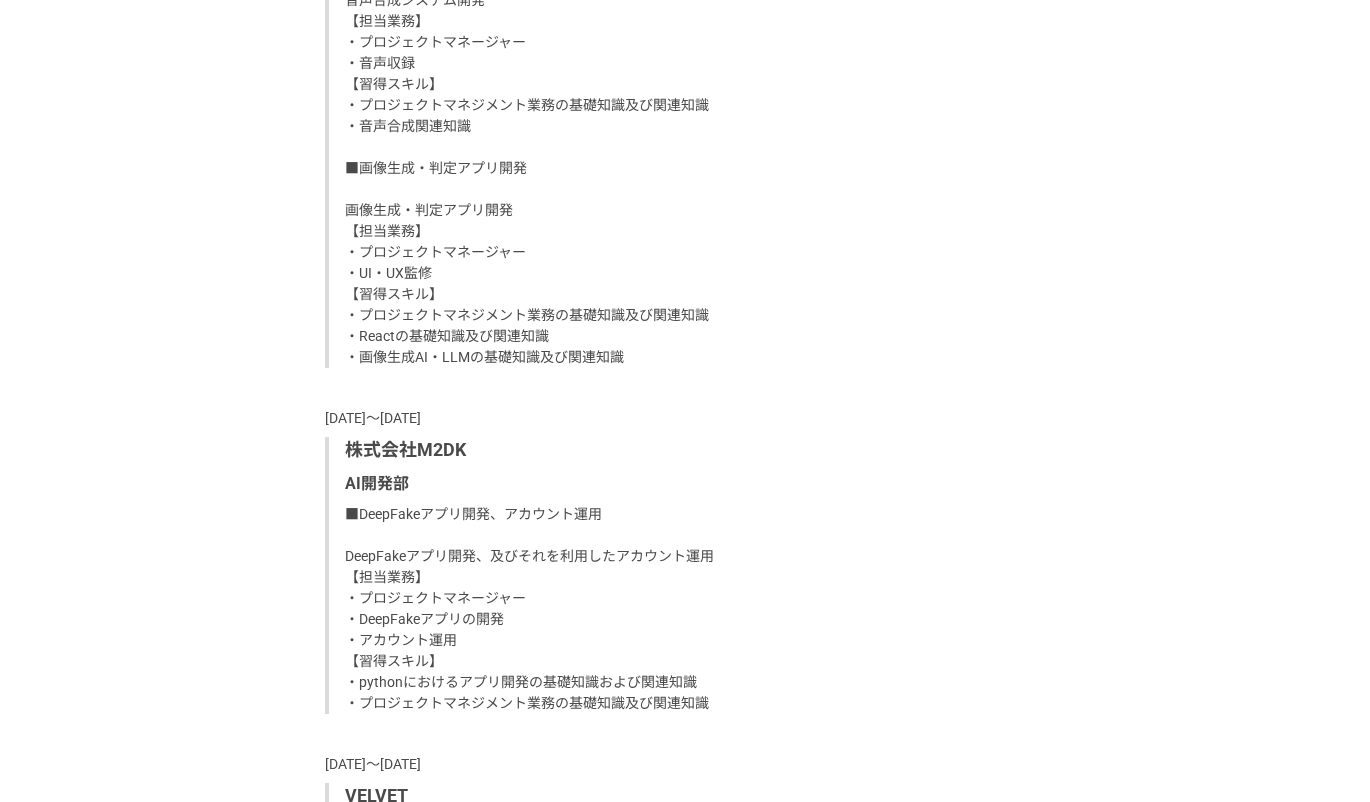 scroll, scrollTop: 2900, scrollLeft: 0, axis: vertical 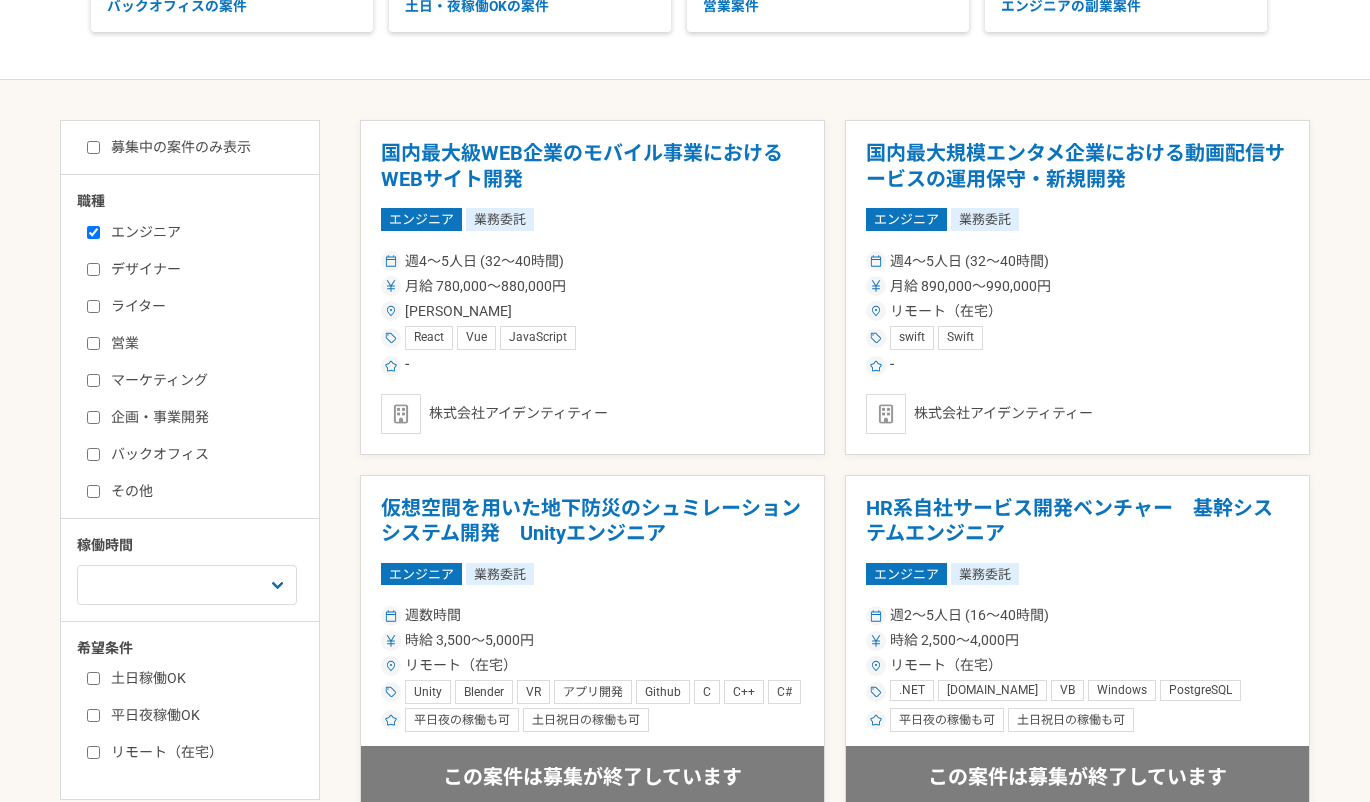 click on "エンジニア" at bounding box center [93, 232] 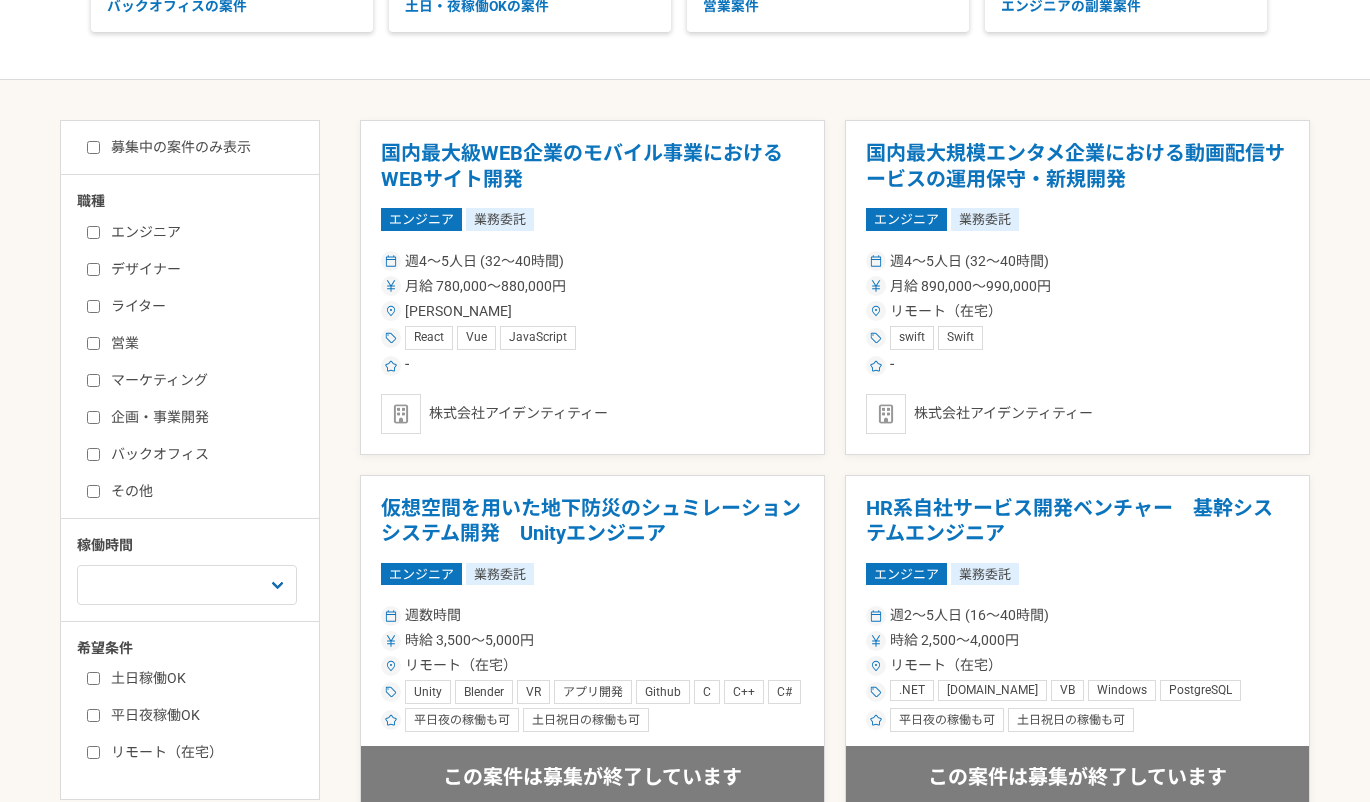 checkbox on "false" 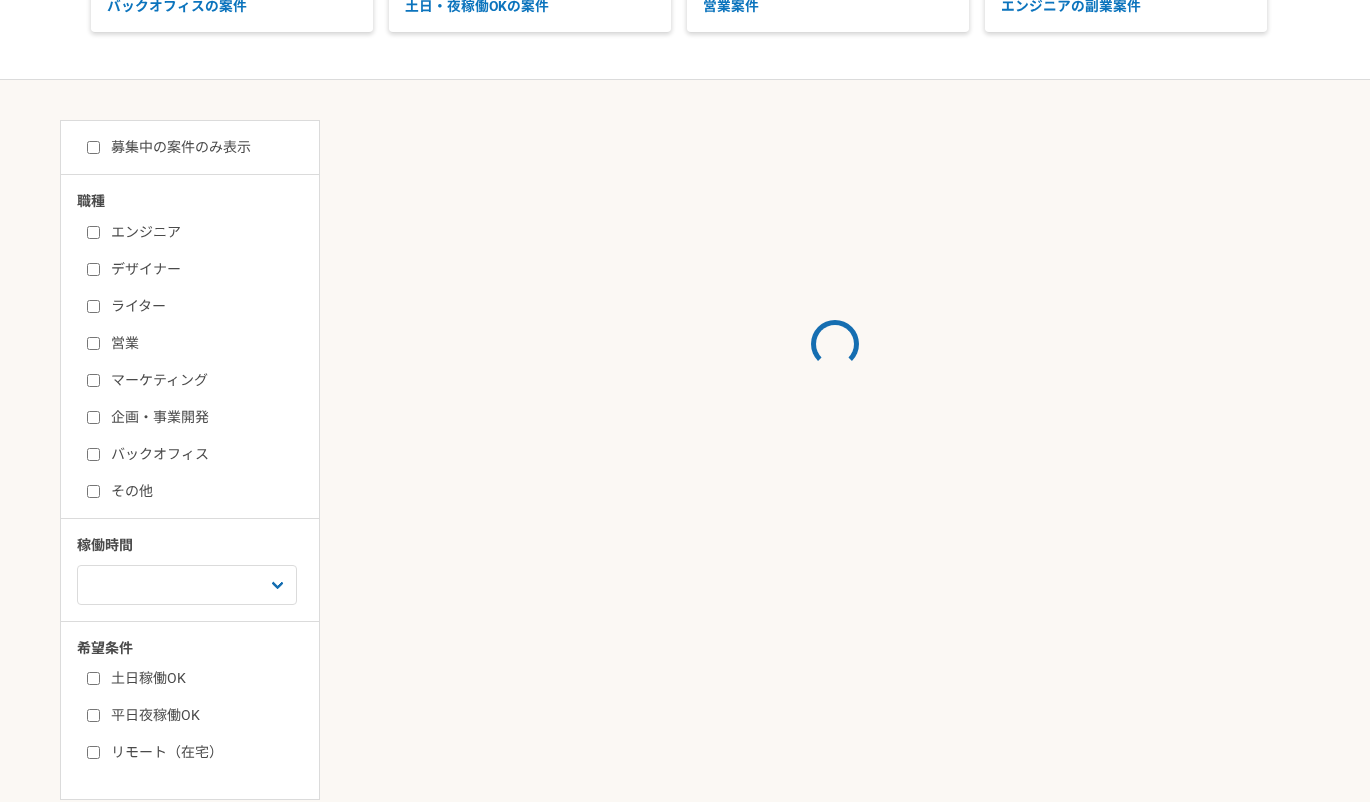 scroll, scrollTop: 0, scrollLeft: 0, axis: both 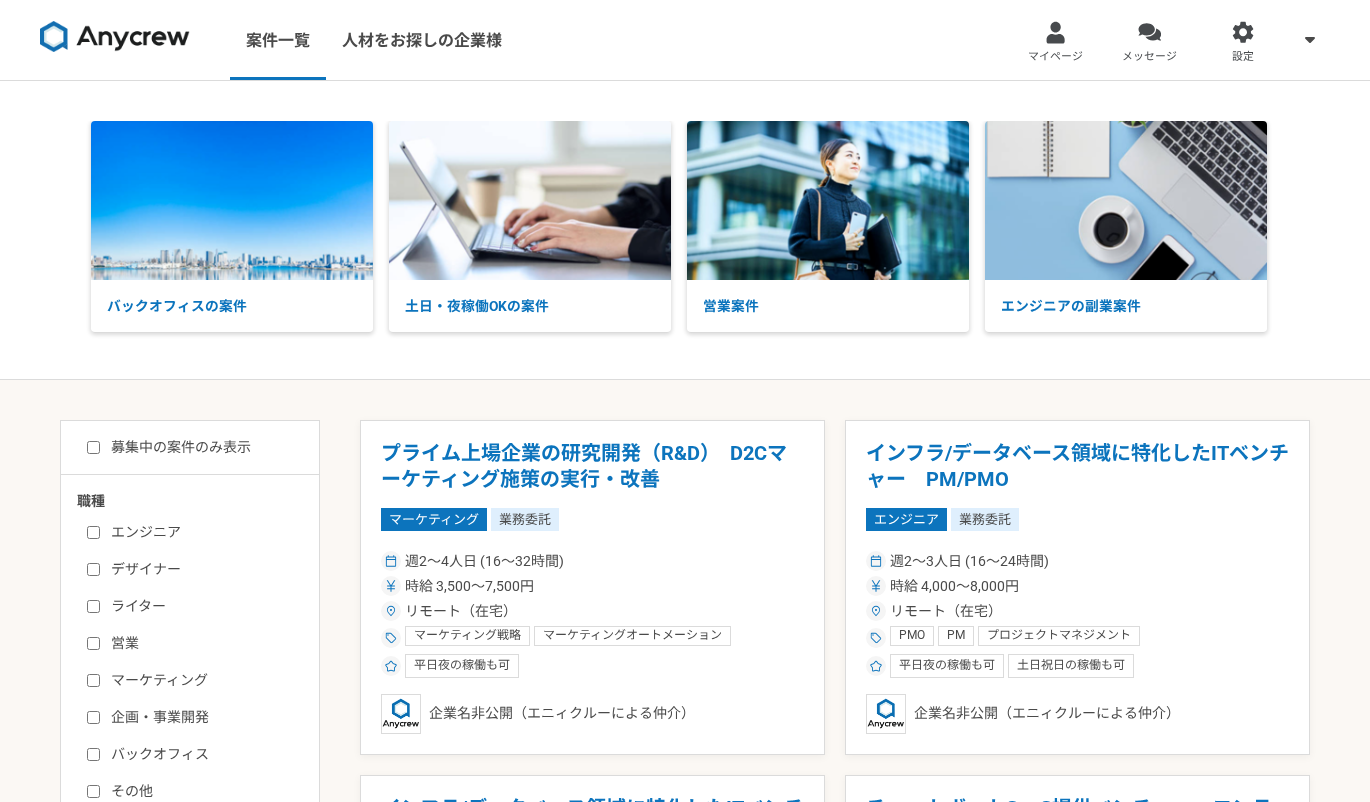 click on "募集中の案件のみ表示" at bounding box center (93, 447) 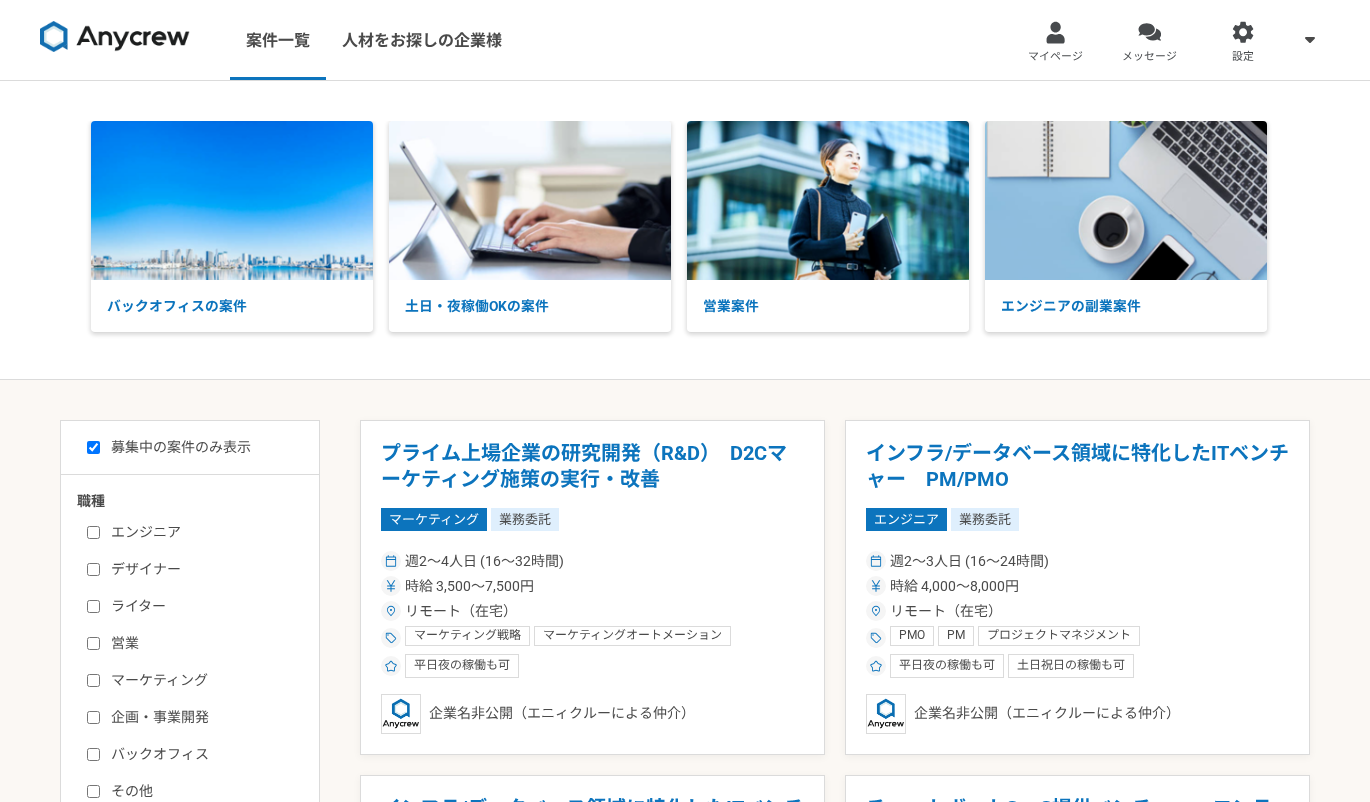 checkbox on "true" 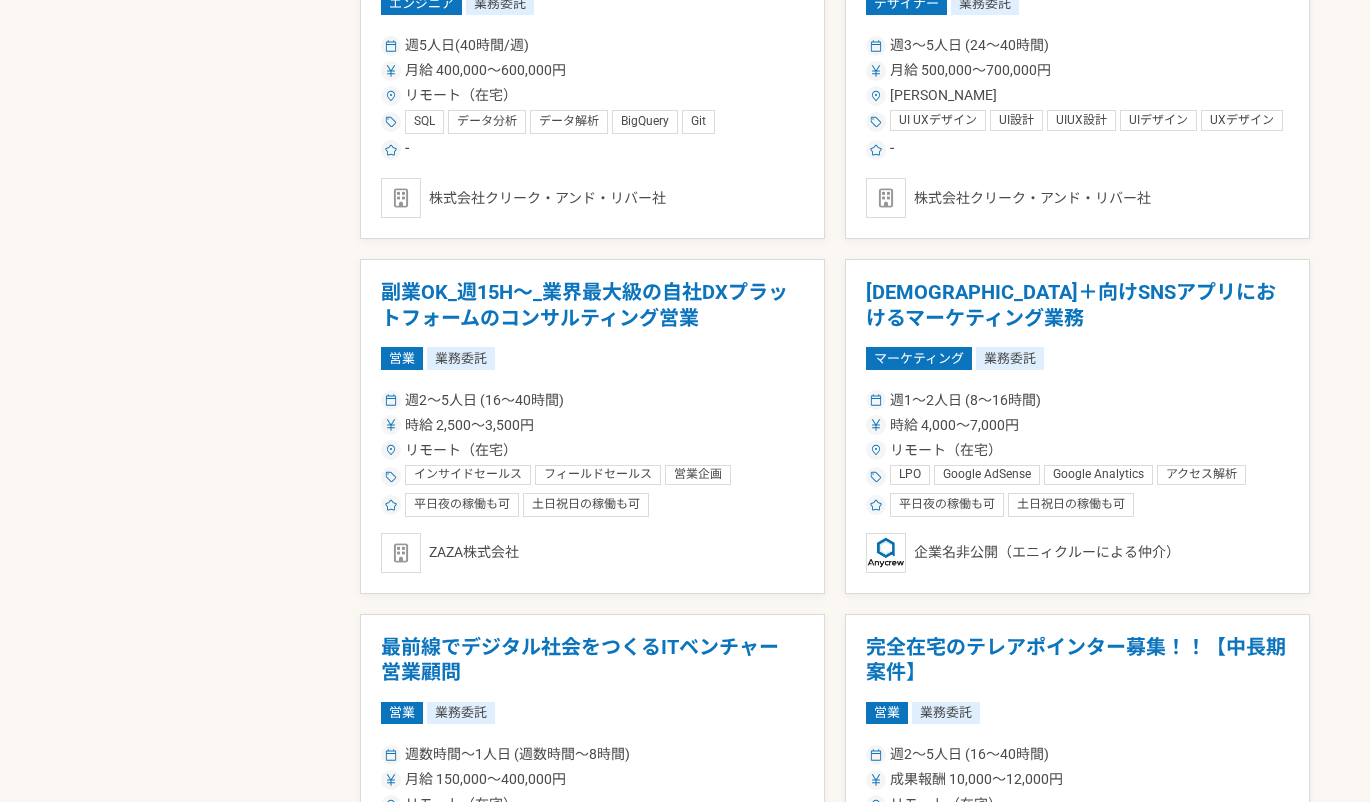 scroll, scrollTop: 3000, scrollLeft: 0, axis: vertical 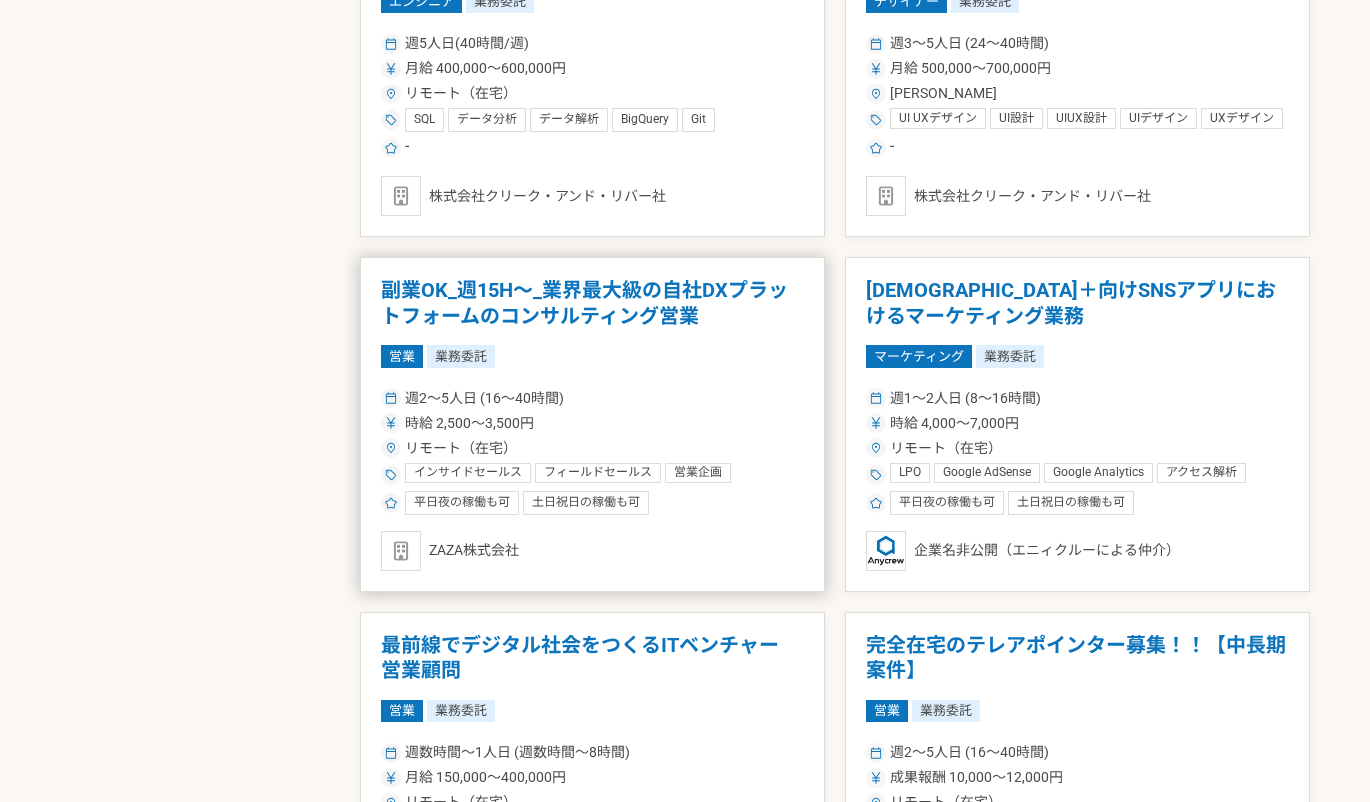 click on "副業OK_週15H〜_業界最大級の自社DXプラットフォームのコンサルティング営業" at bounding box center (592, 303) 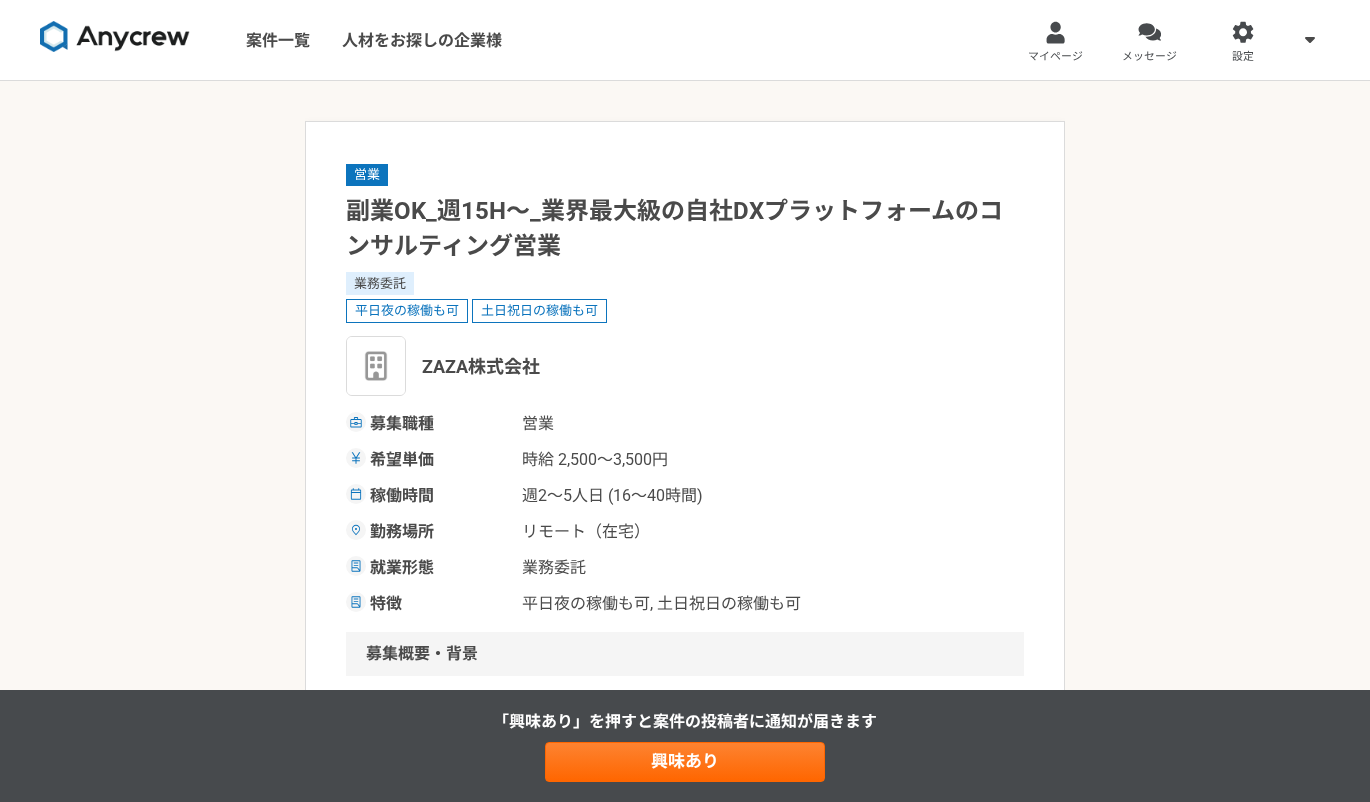 scroll, scrollTop: 0, scrollLeft: 0, axis: both 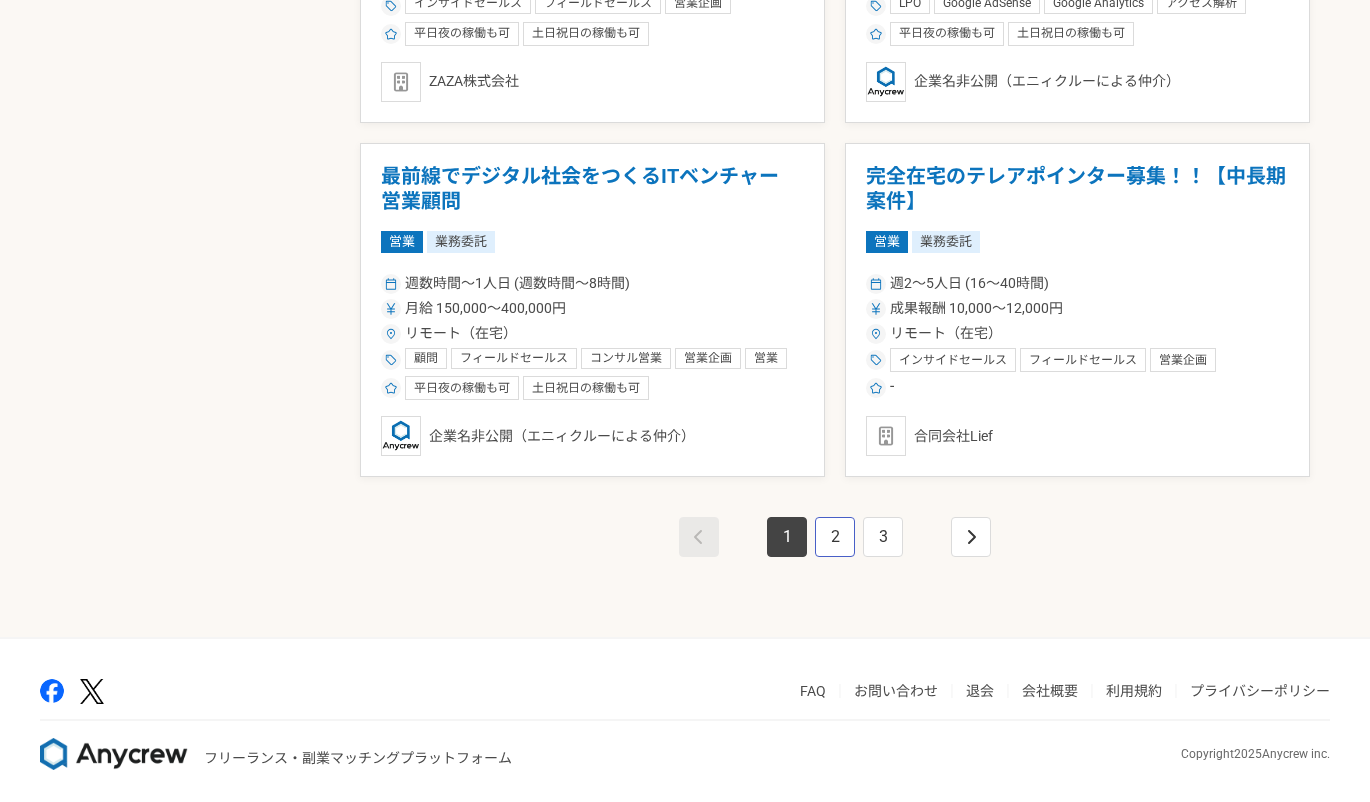 click on "2" at bounding box center (835, 537) 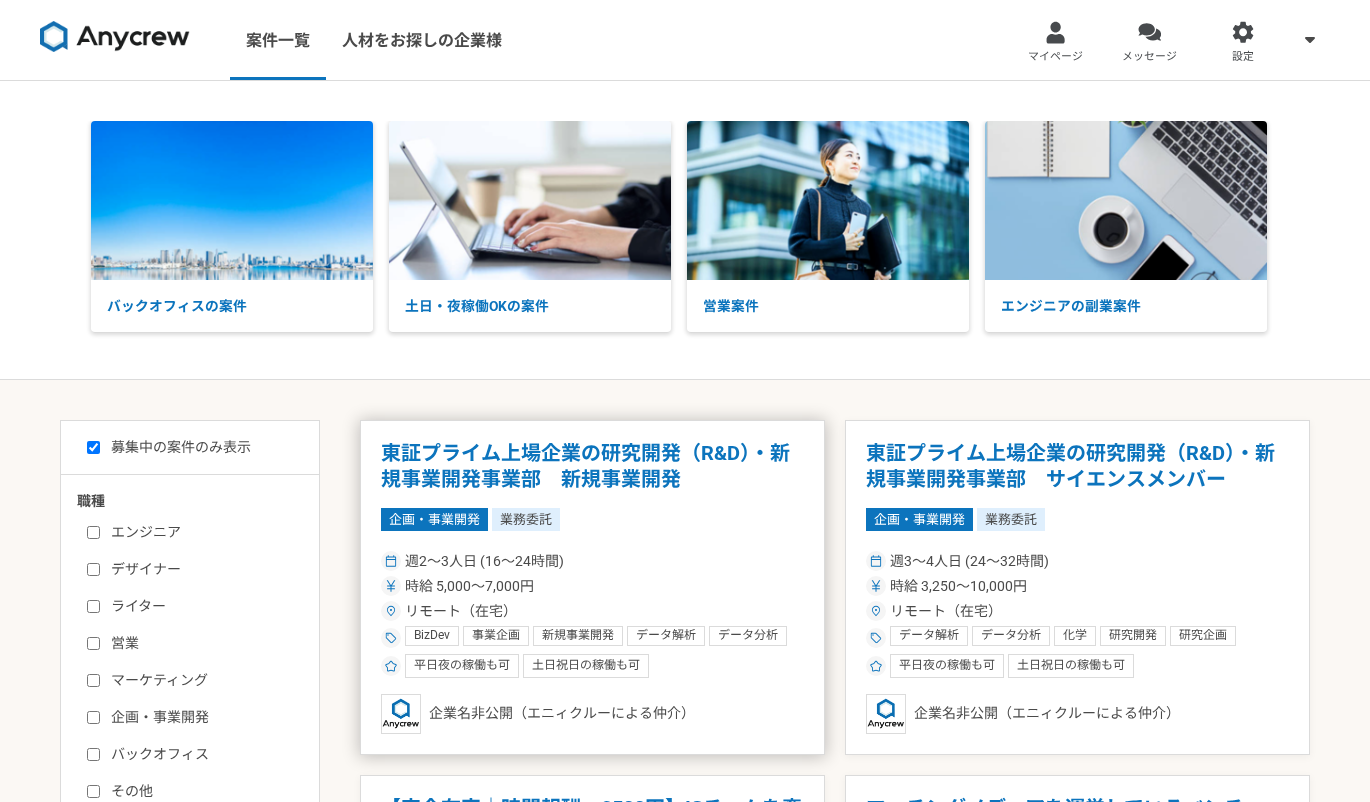 scroll, scrollTop: 100, scrollLeft: 0, axis: vertical 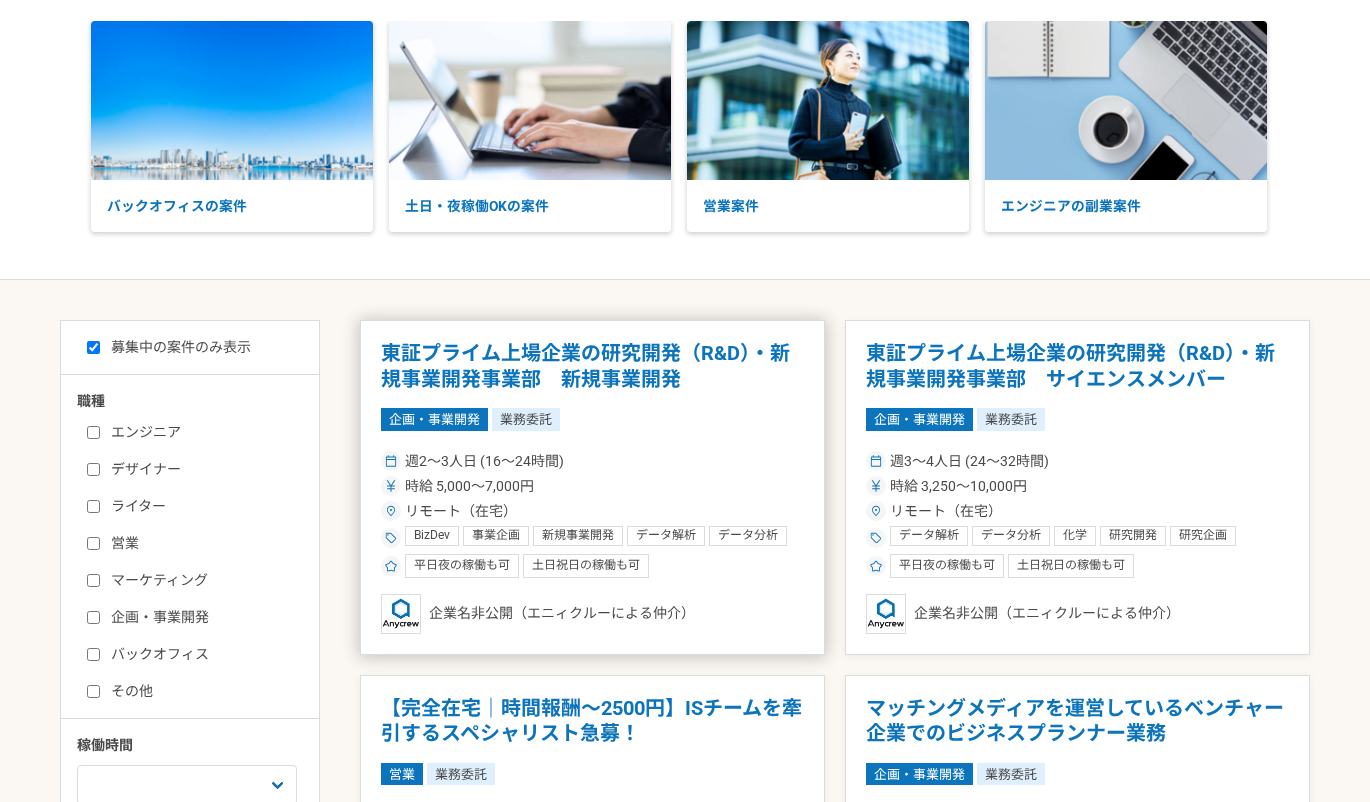 click on "東証プライム上場企業の研究開発（R&D）・新規事業開発事業部　新規事業開発" at bounding box center (592, 366) 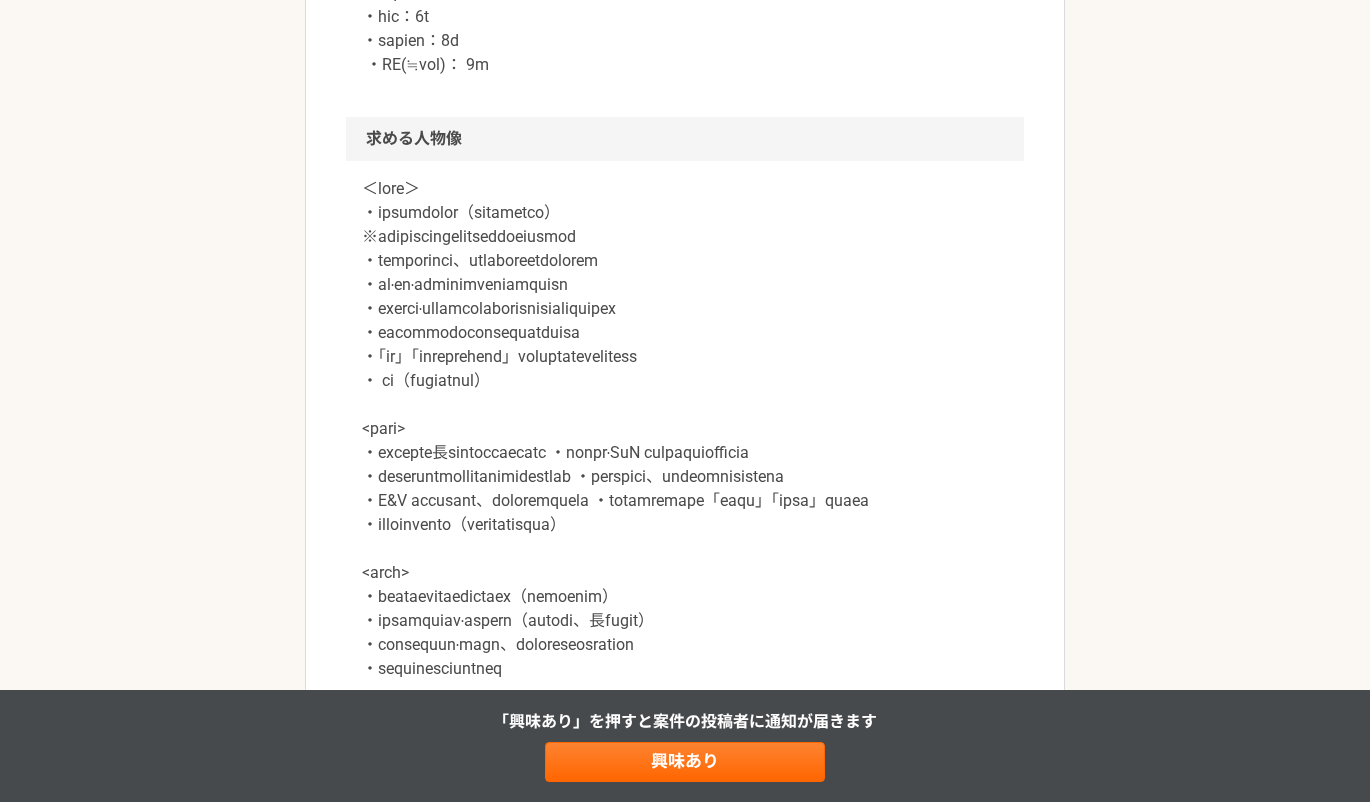 scroll, scrollTop: 1700, scrollLeft: 0, axis: vertical 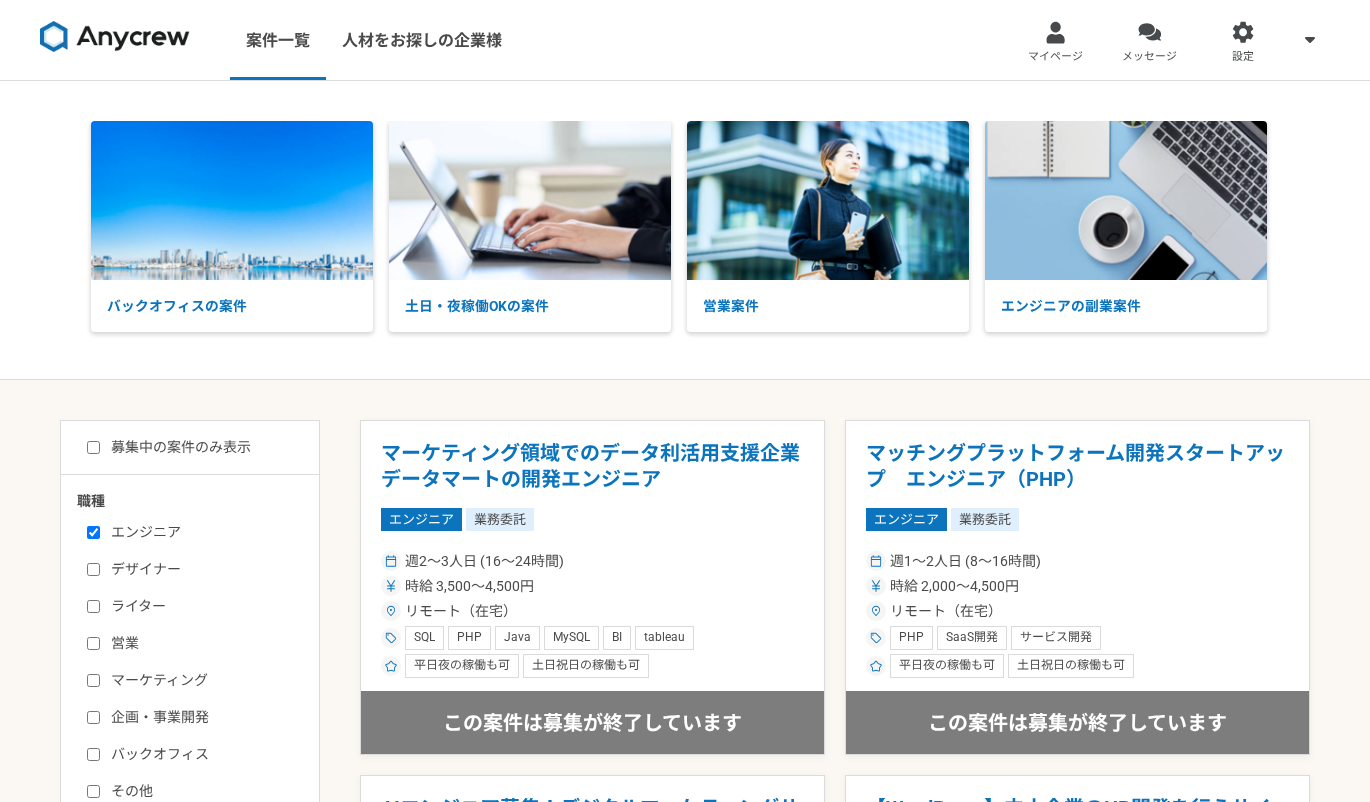 select on "3" 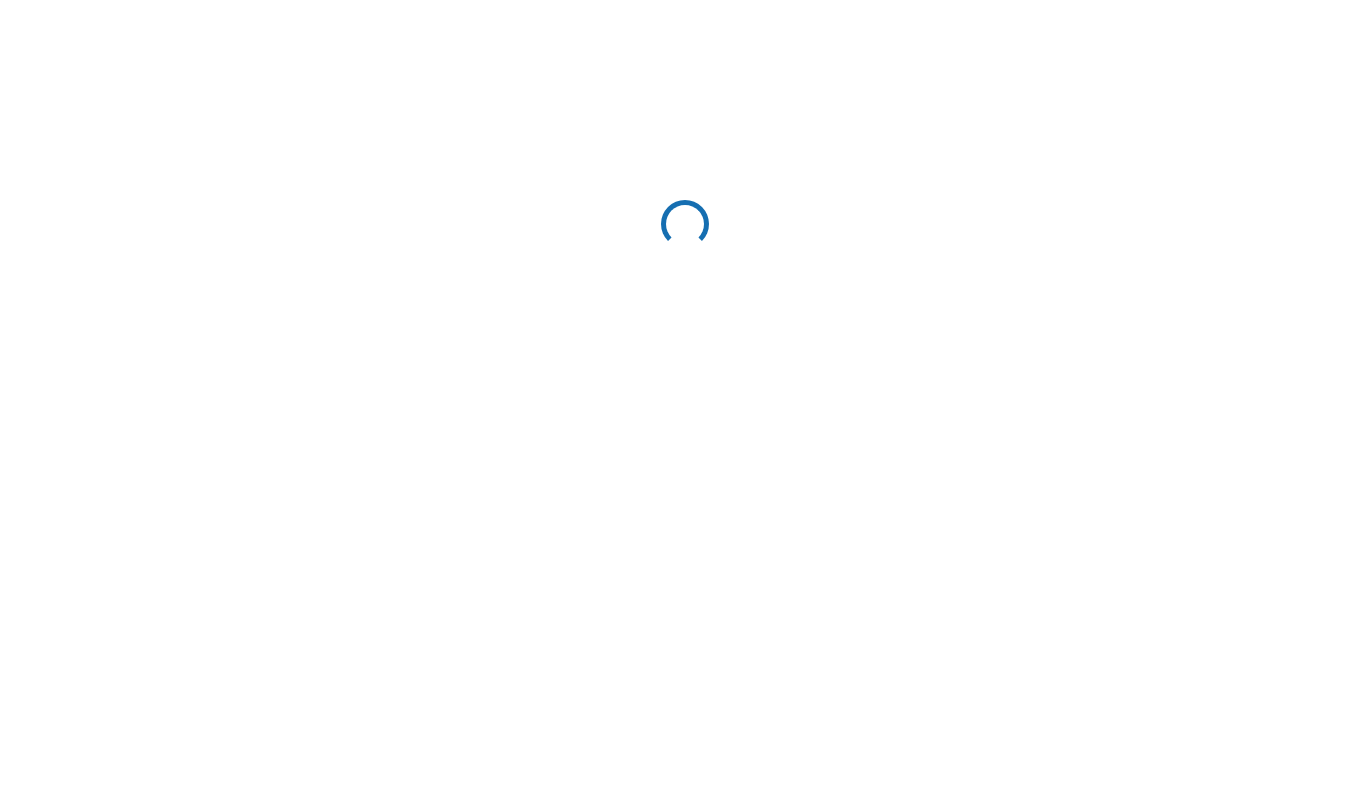 scroll, scrollTop: 0, scrollLeft: 0, axis: both 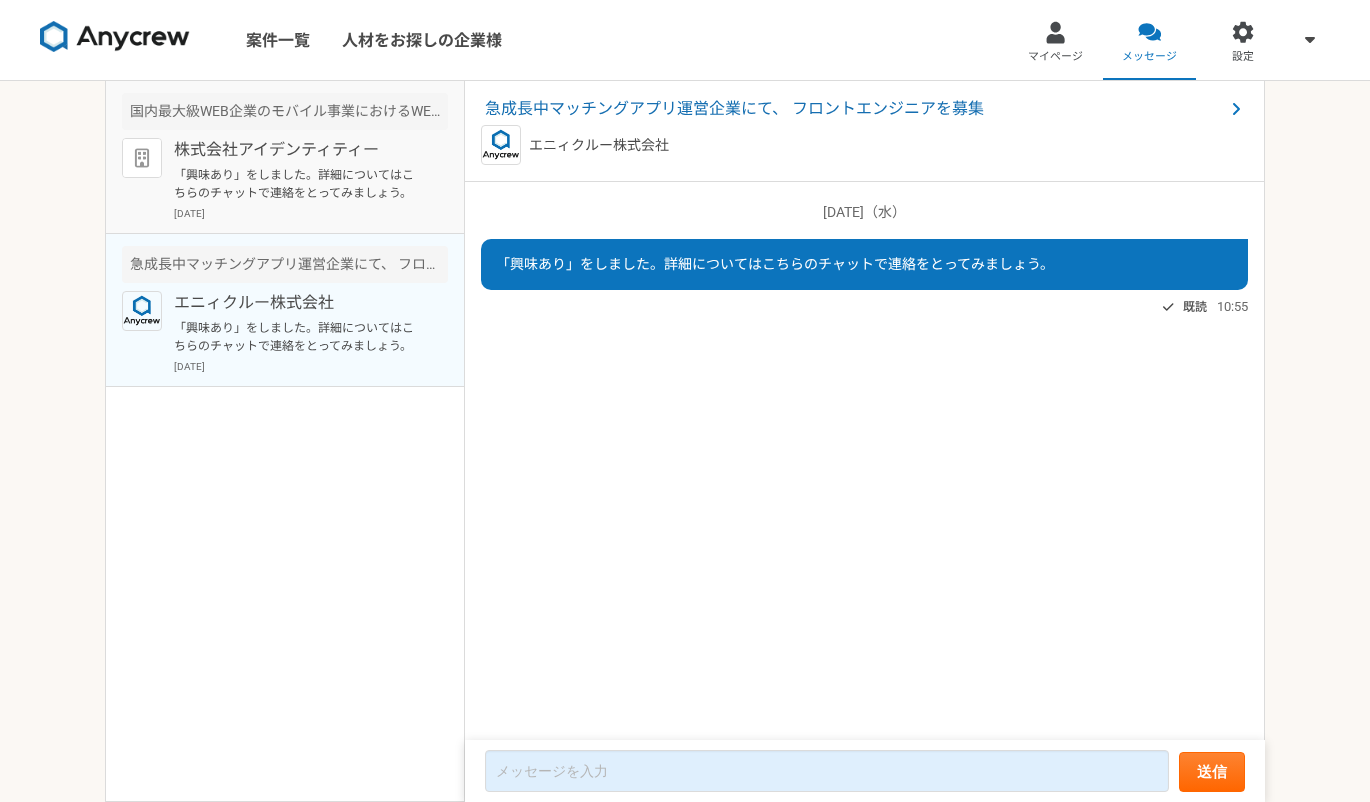 click on "「興味あり」をしました。詳細についてはこちらのチャットで連絡をとってみましょう。" at bounding box center (297, 184) 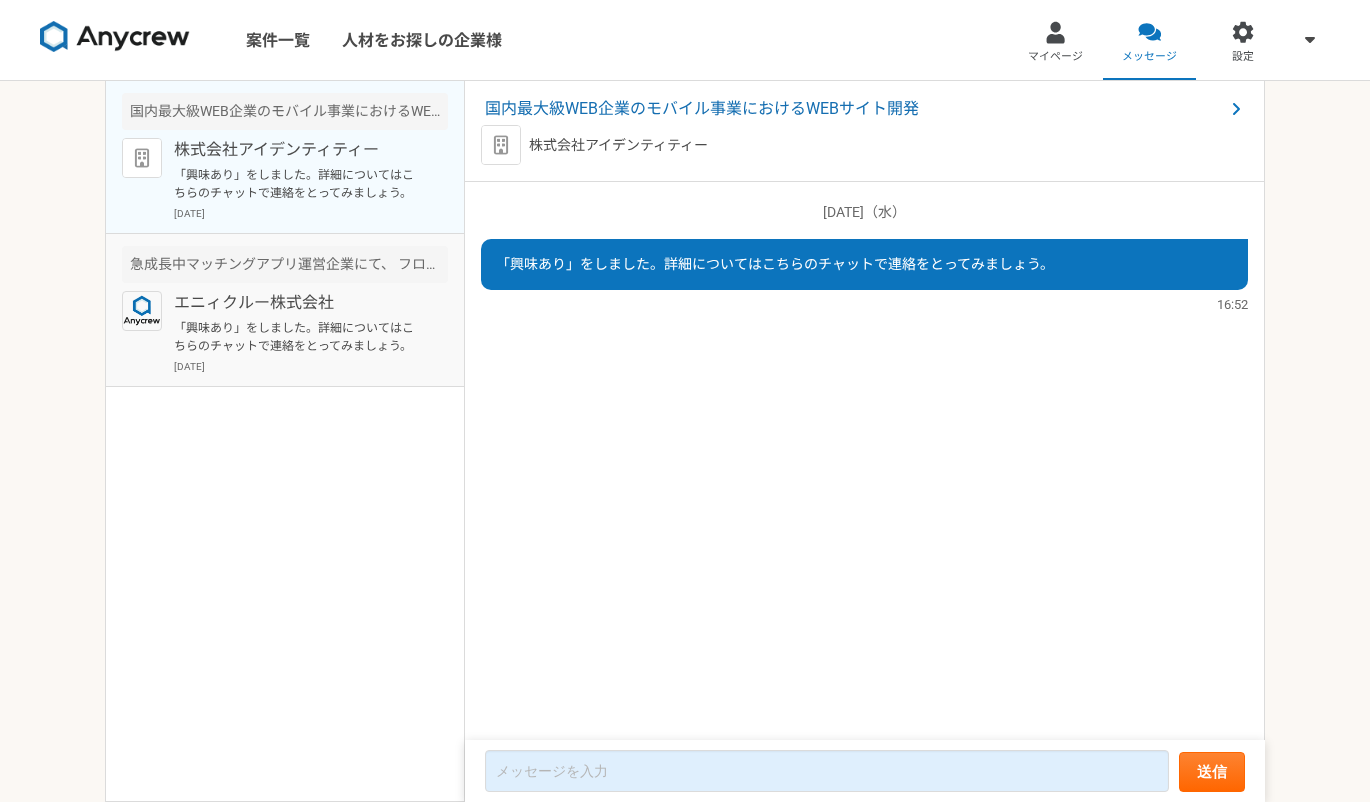 click on "エニィクルー株式会社" at bounding box center (297, 303) 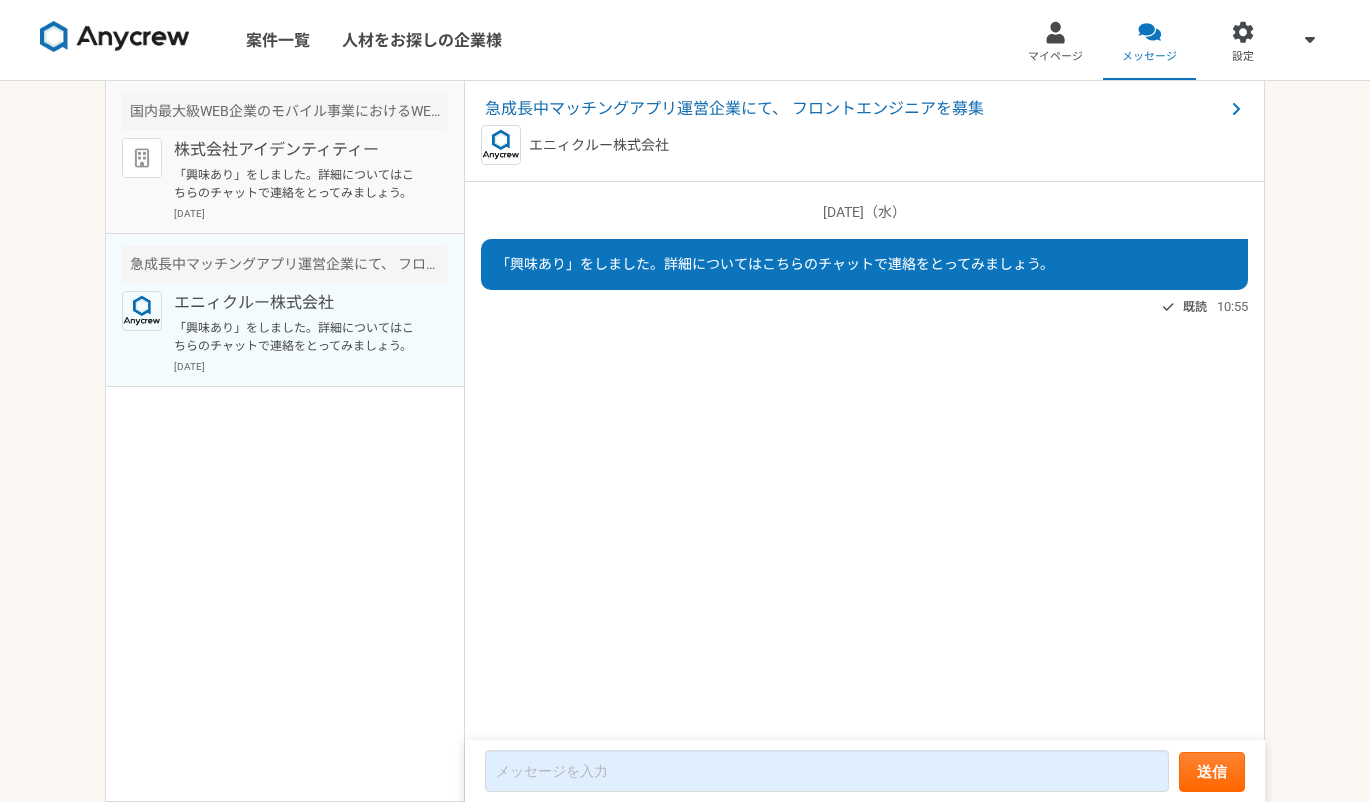 click on "株式会社アイデンティティー" at bounding box center [297, 150] 